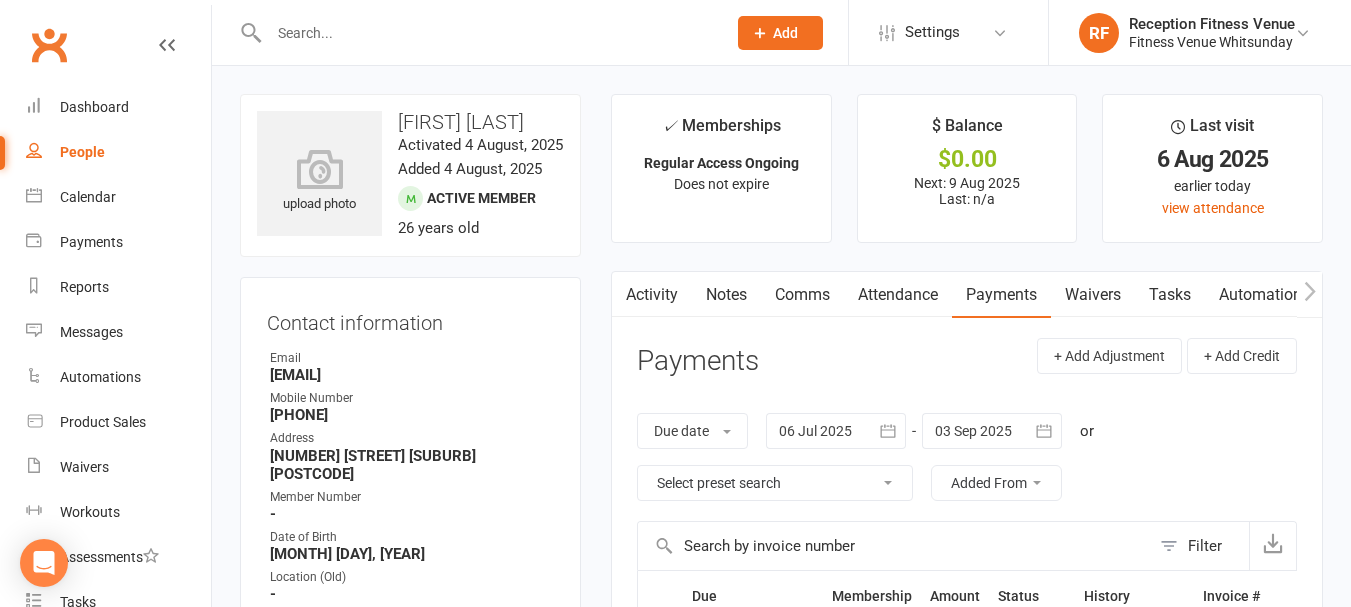click at bounding box center (487, 33) 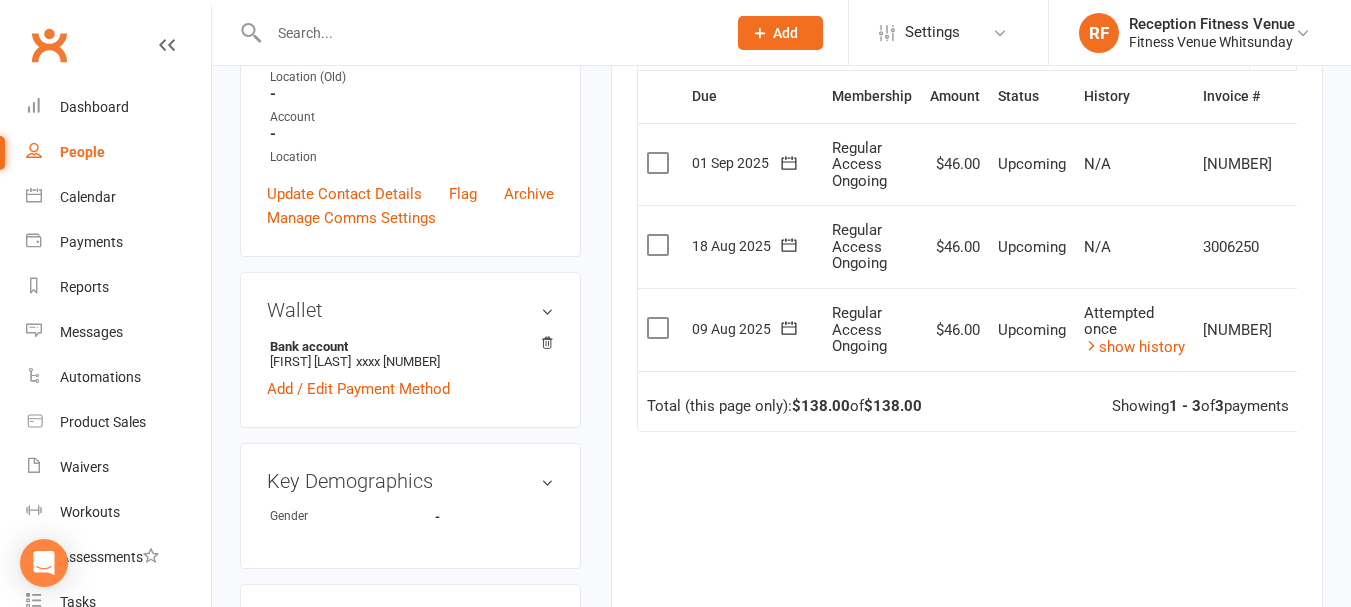 scroll, scrollTop: 0, scrollLeft: 0, axis: both 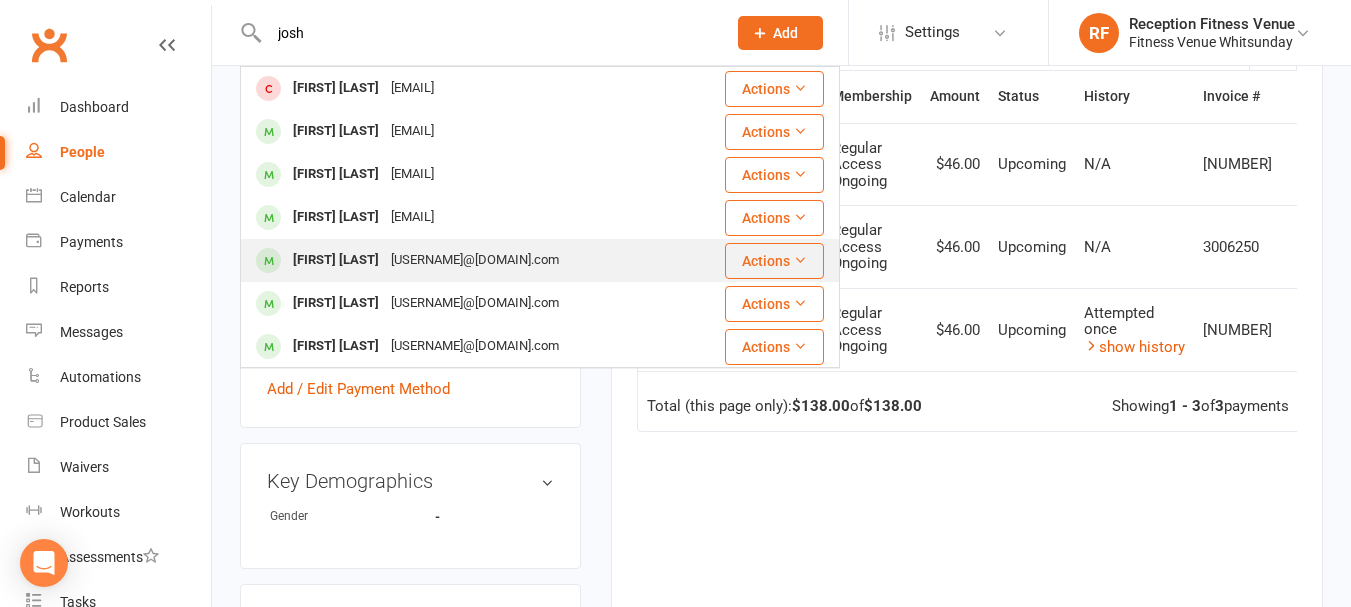 type on "josh" 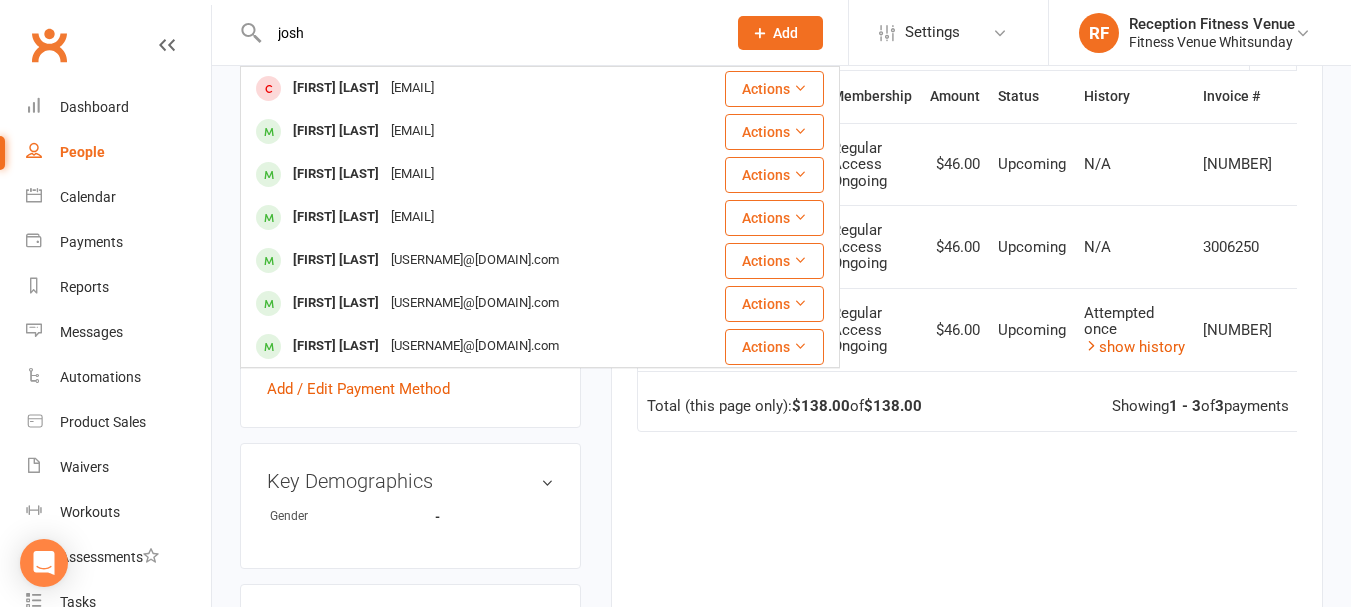 type 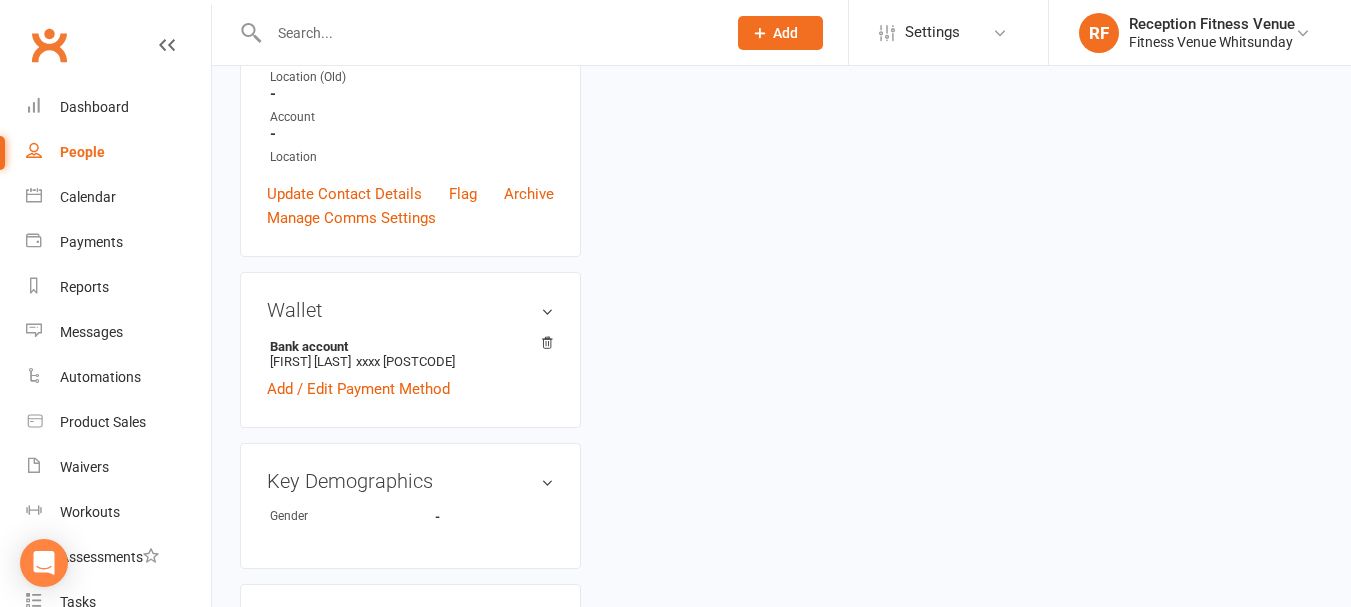 scroll, scrollTop: 0, scrollLeft: 0, axis: both 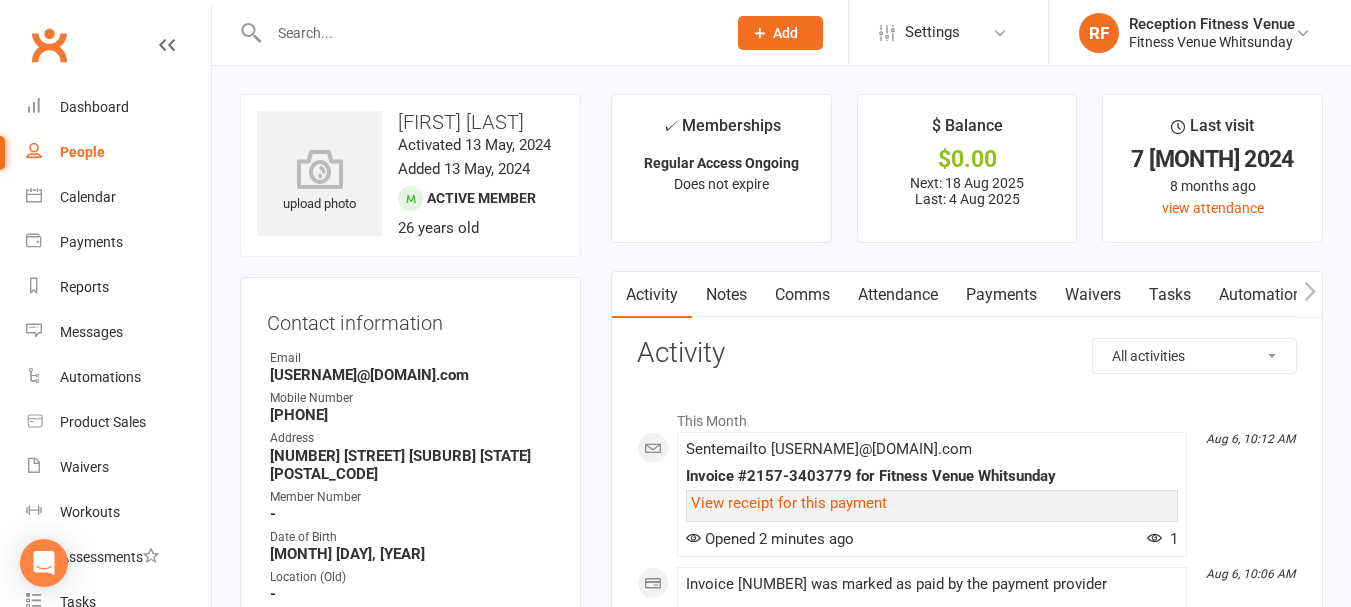 click on "Payments" at bounding box center (1001, 295) 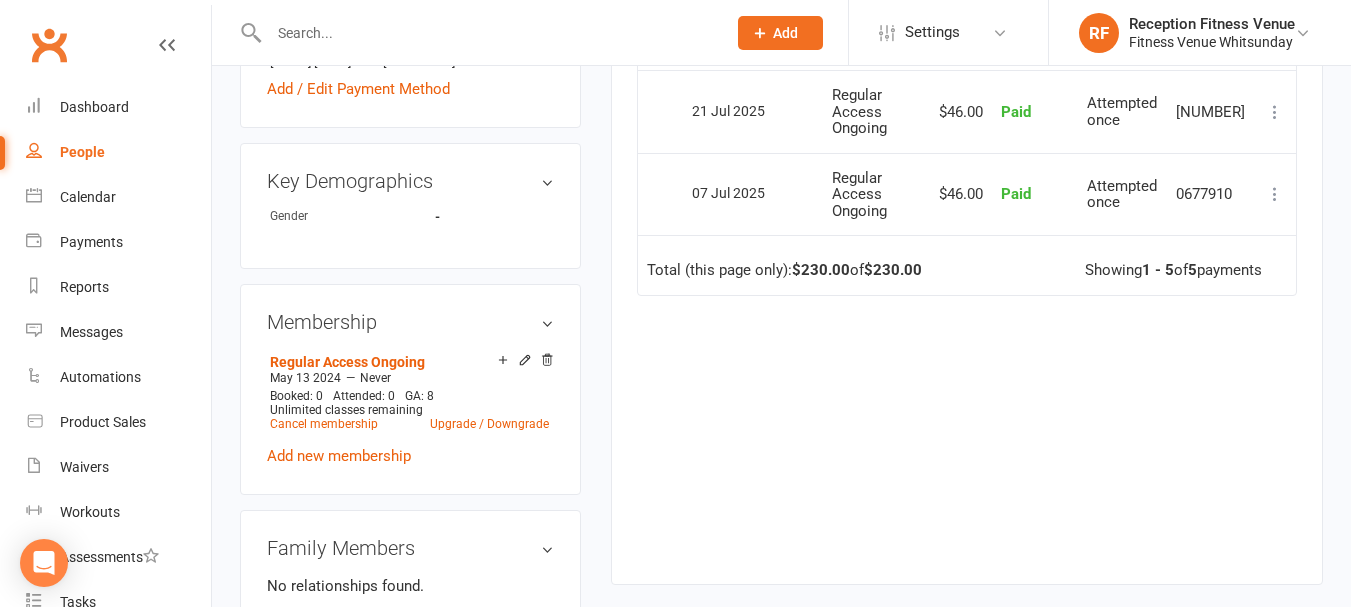 scroll, scrollTop: 900, scrollLeft: 0, axis: vertical 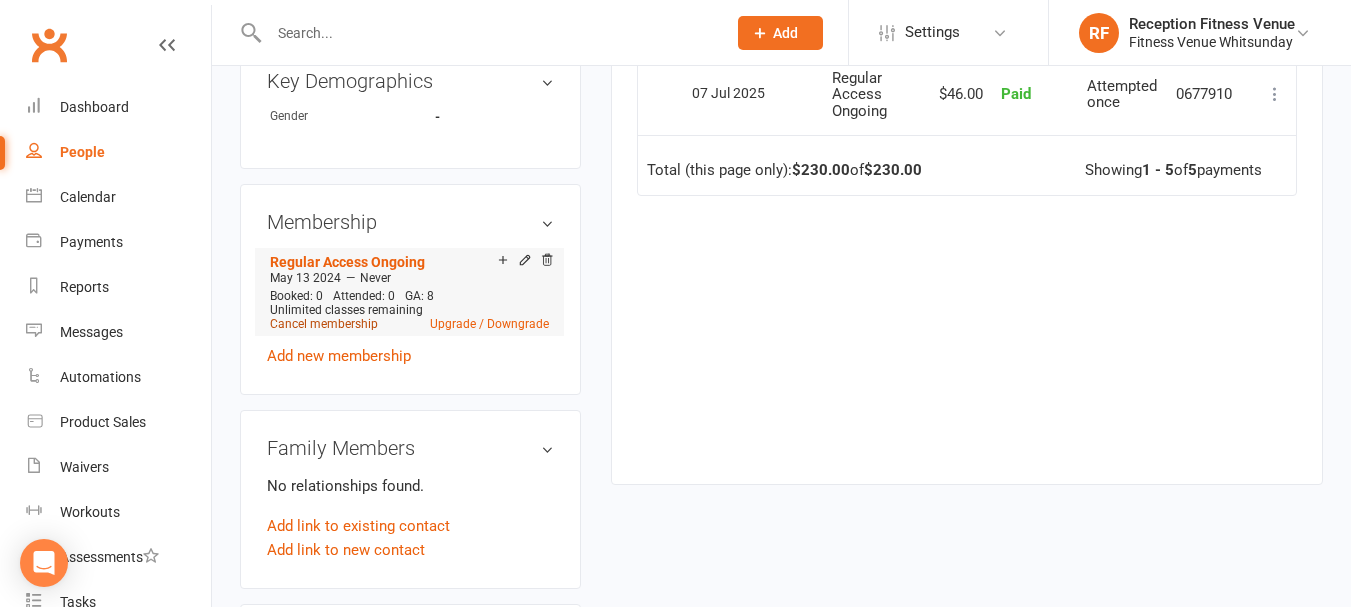click on "Cancel membership" at bounding box center (324, 324) 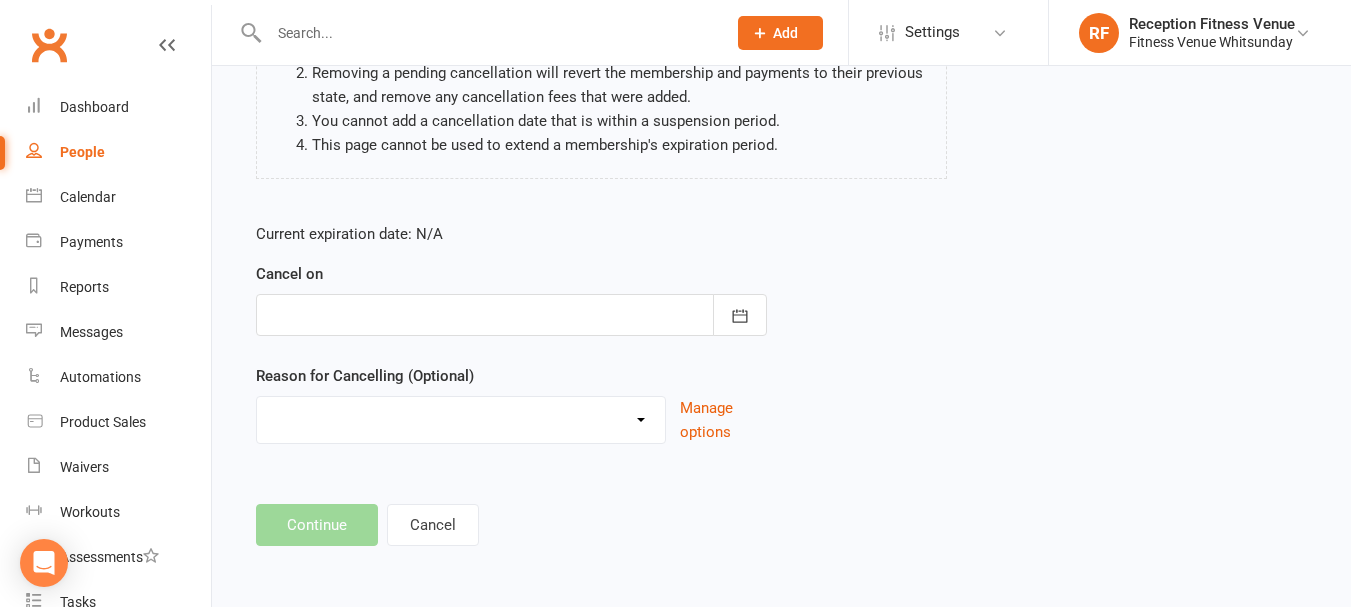 scroll, scrollTop: 0, scrollLeft: 0, axis: both 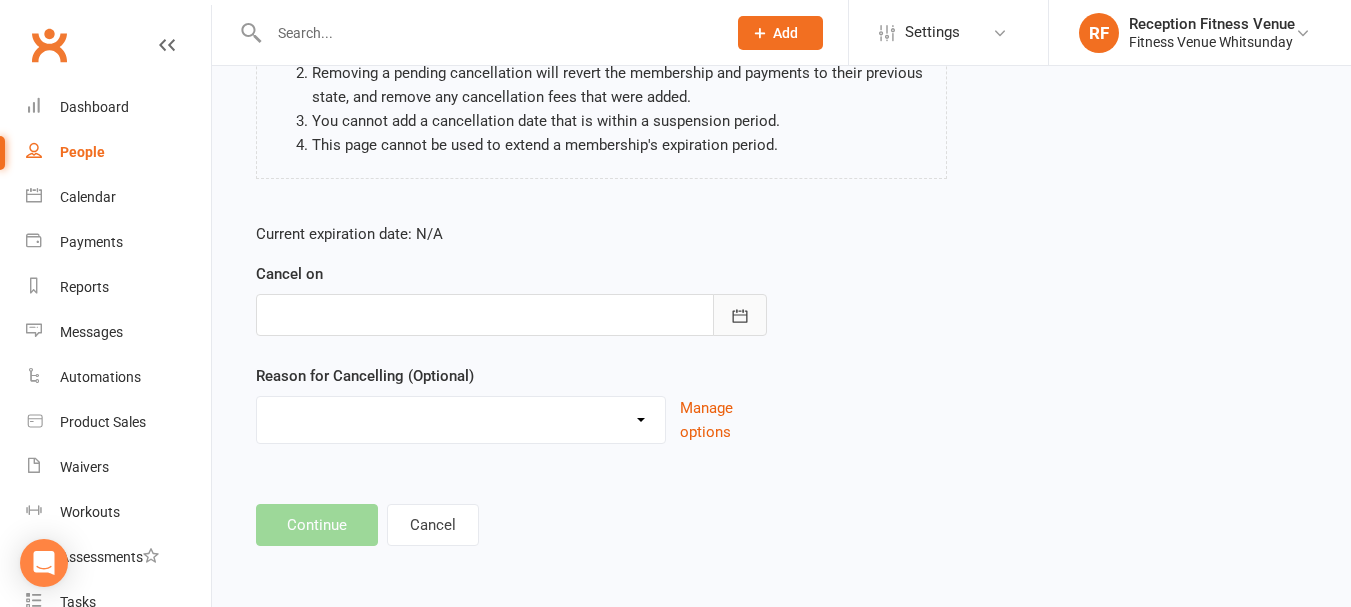click 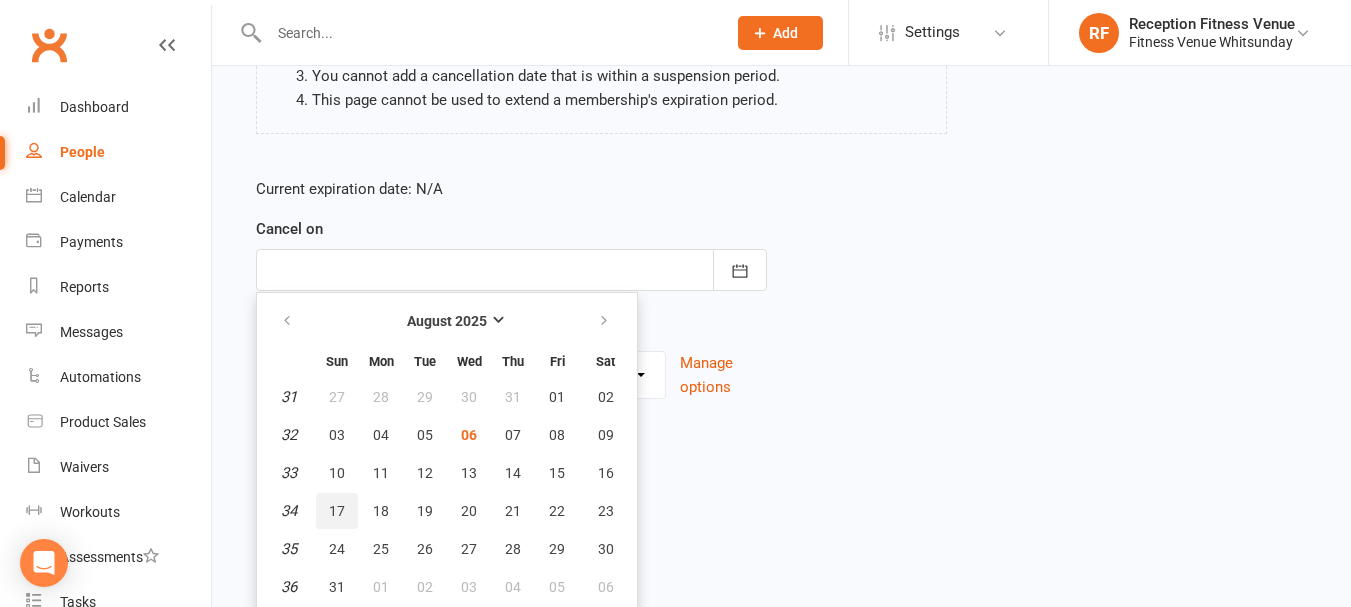 click on "17" at bounding box center (337, 511) 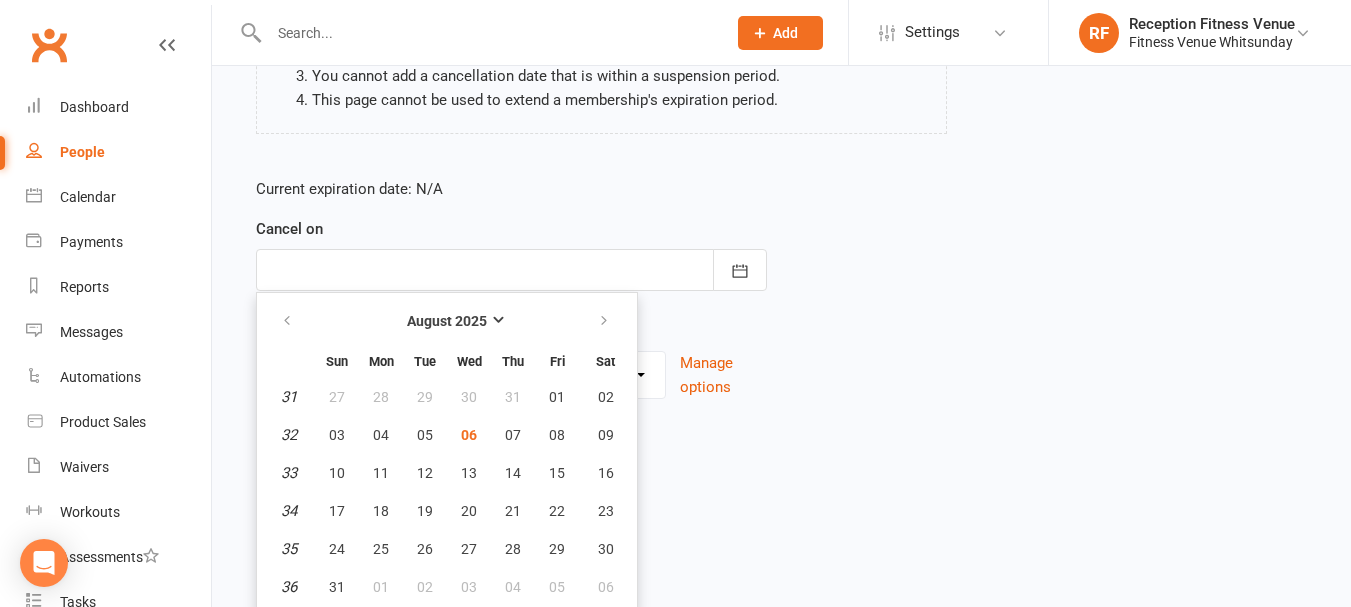 type on "17 Aug 2025" 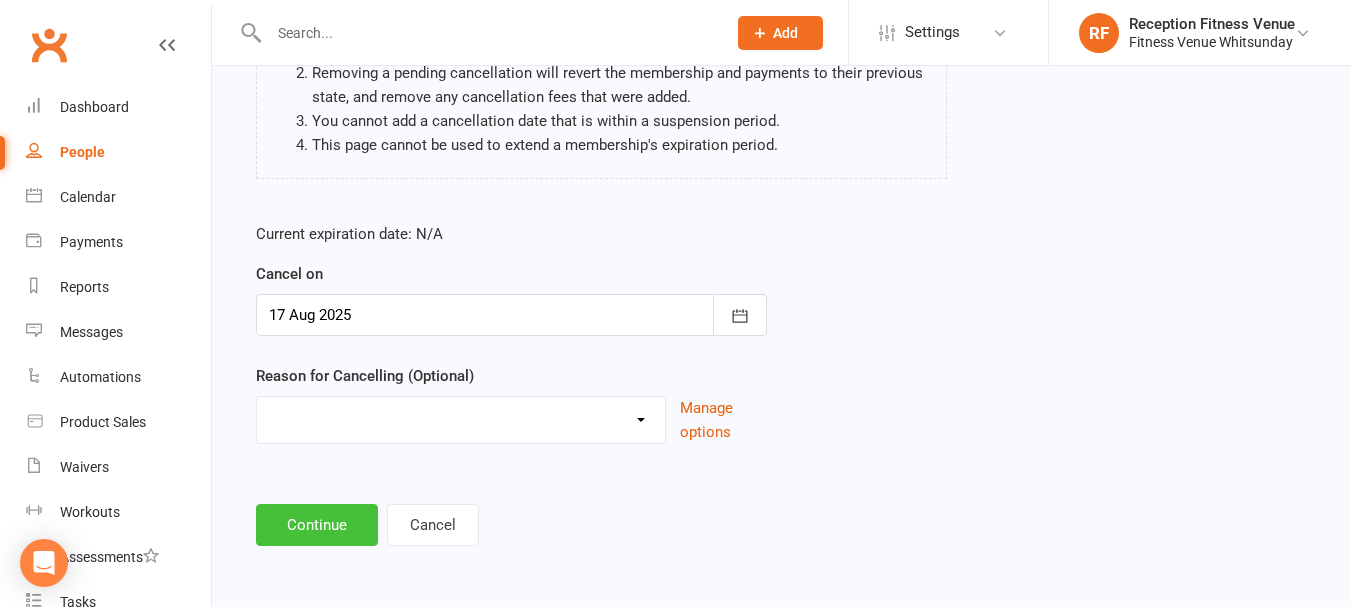 click on "Continue" at bounding box center (317, 525) 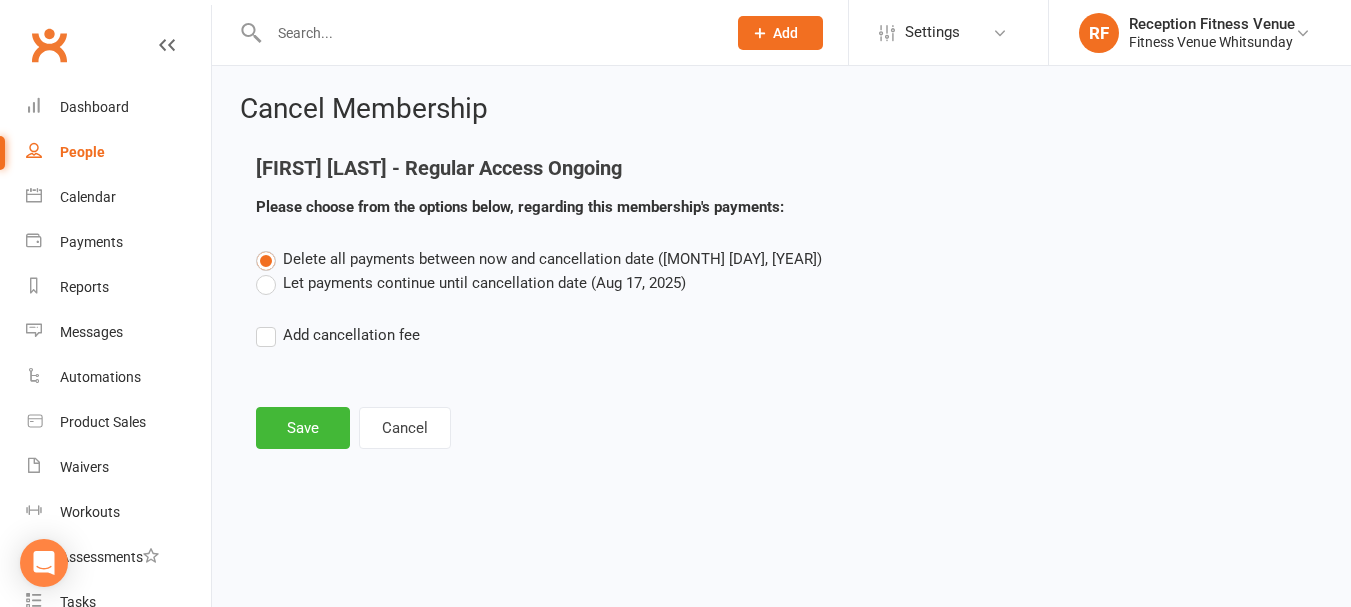 scroll, scrollTop: 0, scrollLeft: 0, axis: both 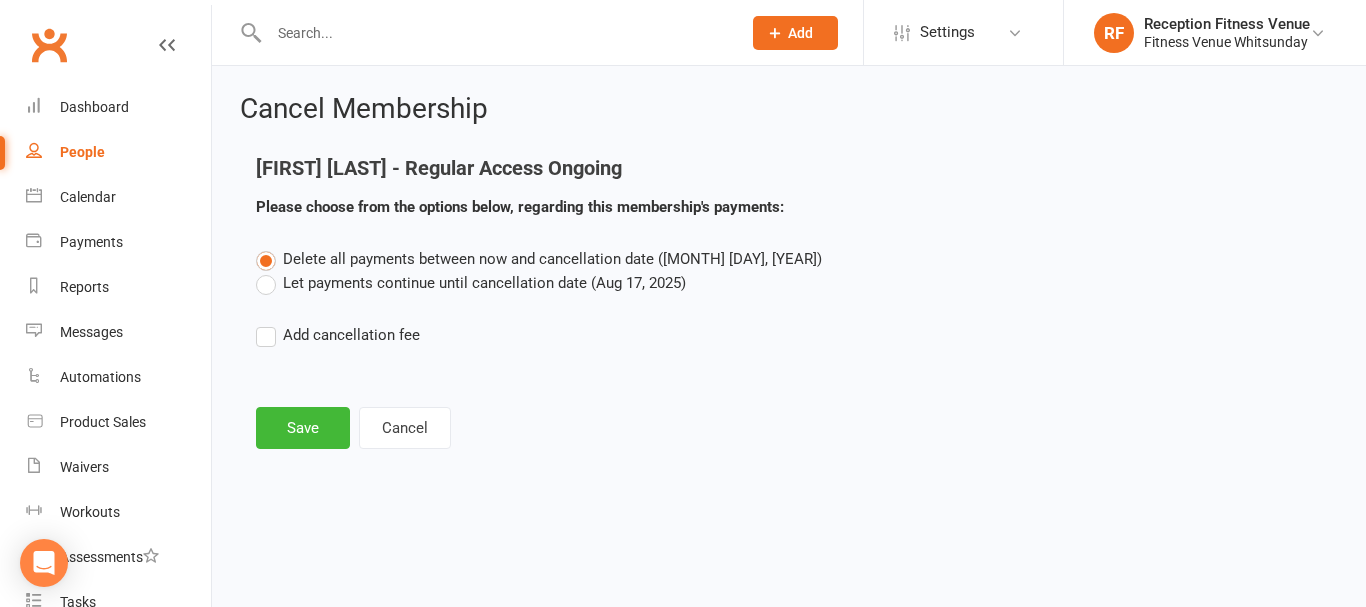 click on "Let payments continue until cancellation date (Aug 17, 2025)" at bounding box center [471, 283] 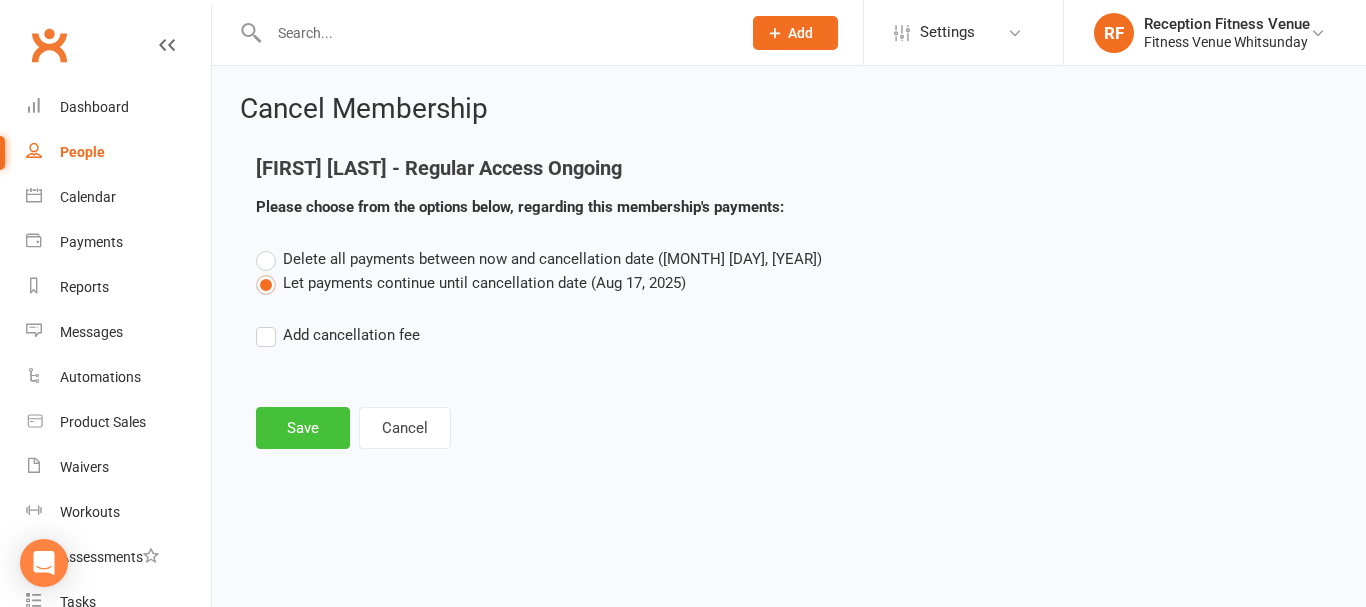 click on "Save" at bounding box center (303, 428) 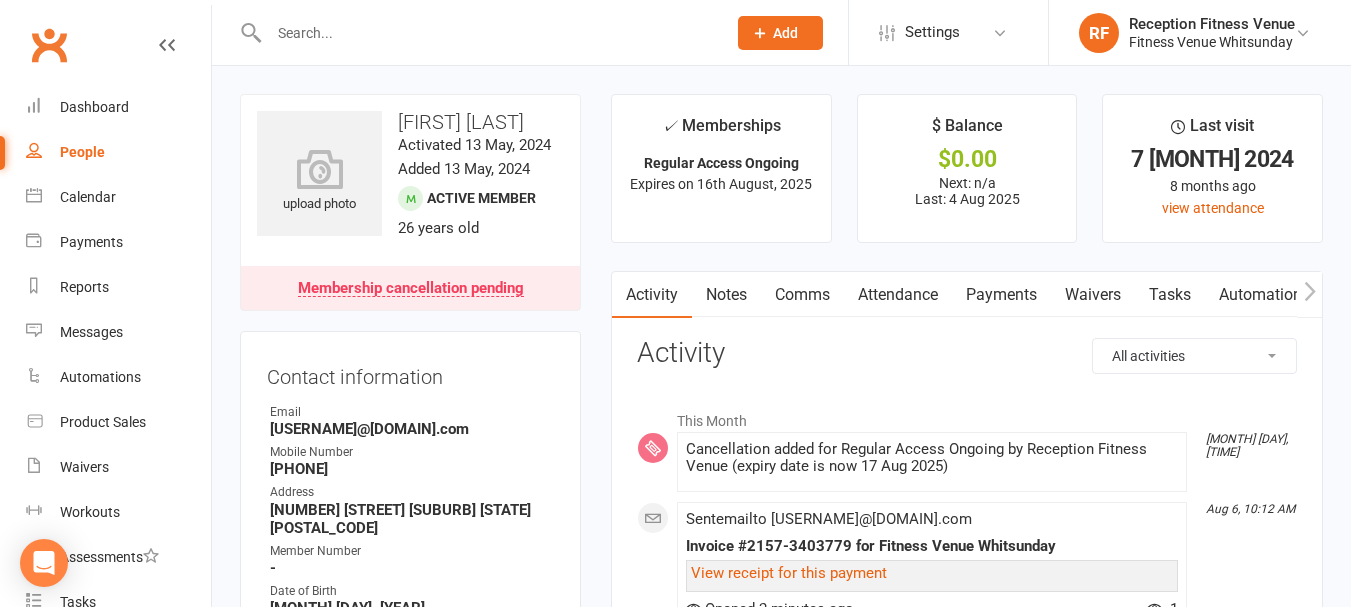 click at bounding box center (476, 32) 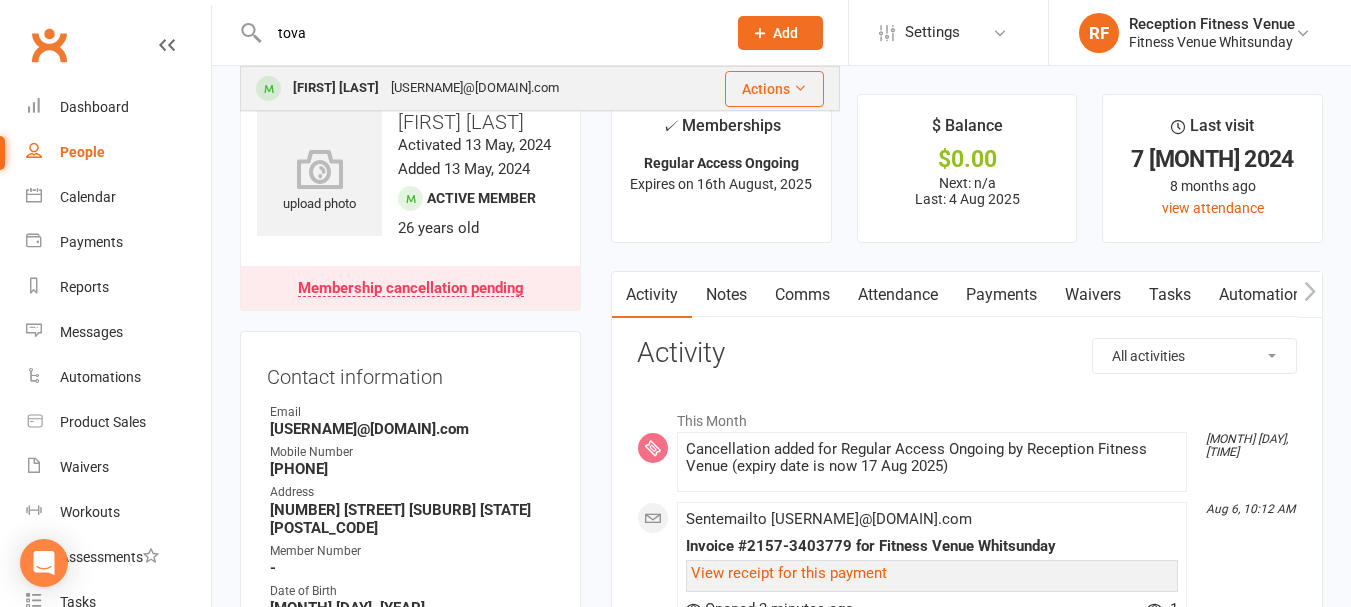 type on "tova" 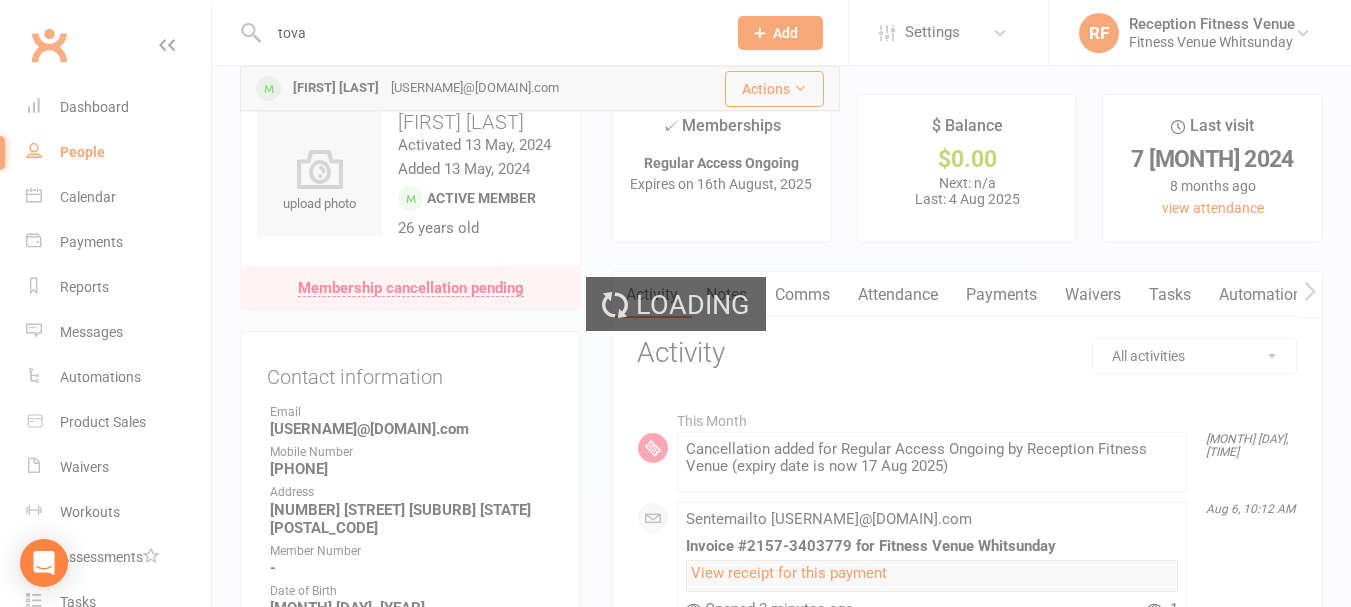 type 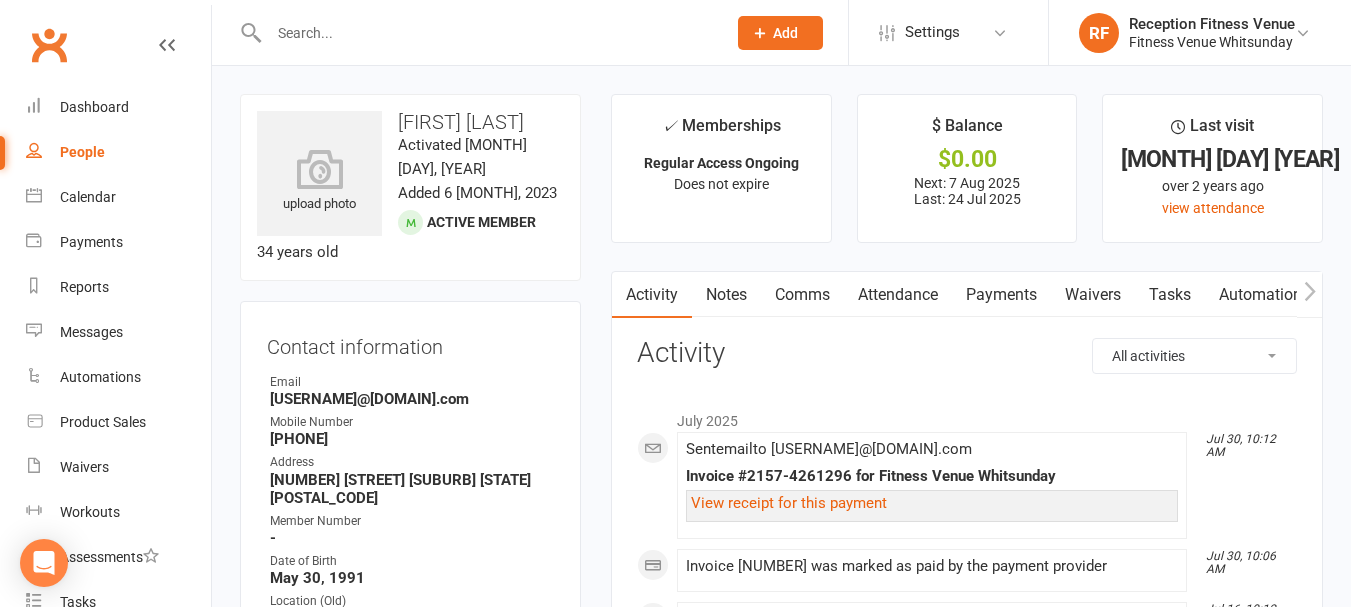 click on "Payments" at bounding box center [1001, 295] 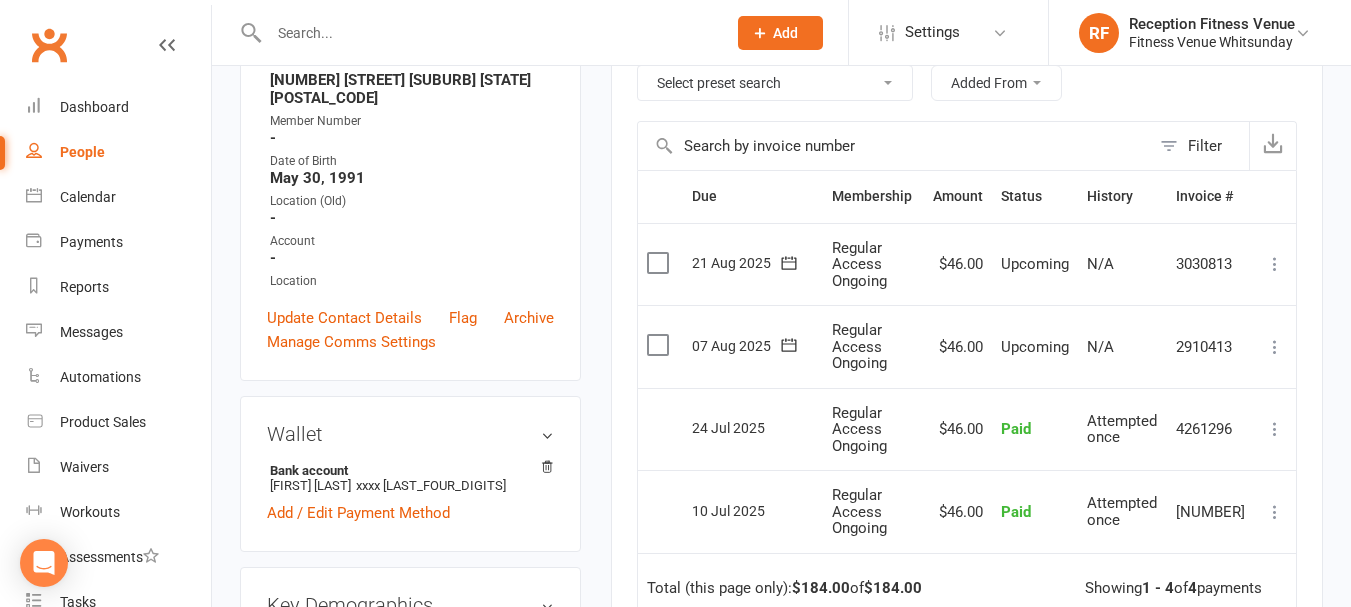scroll, scrollTop: 0, scrollLeft: 0, axis: both 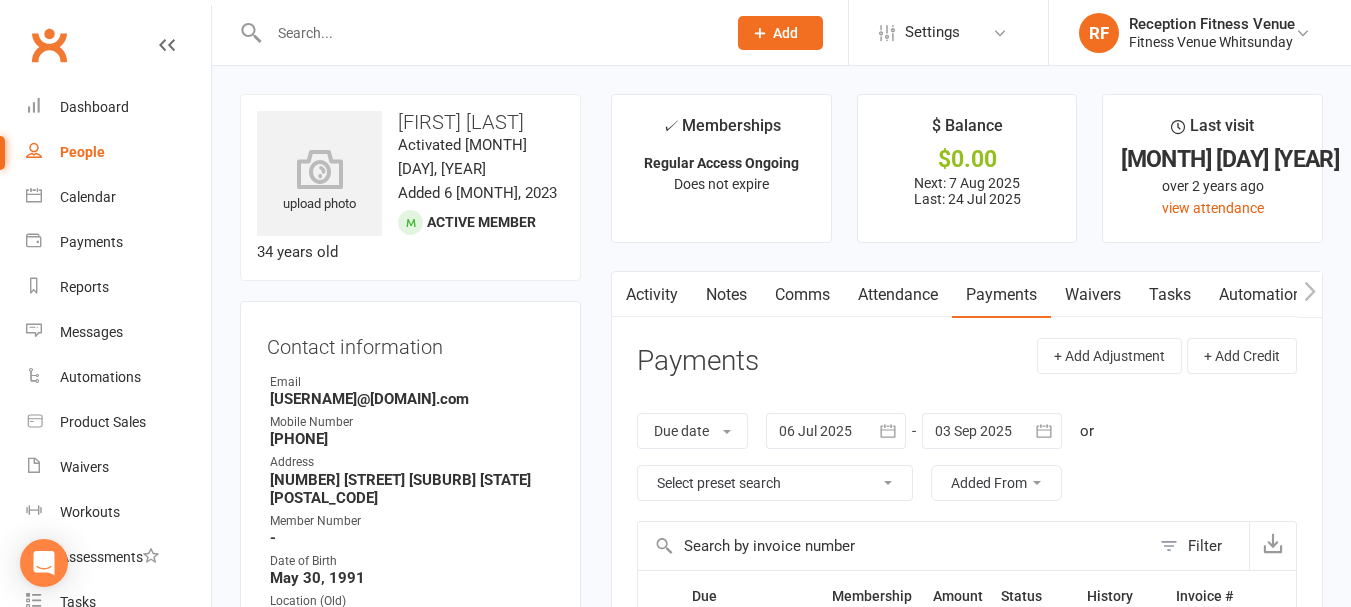 click at bounding box center [836, 431] 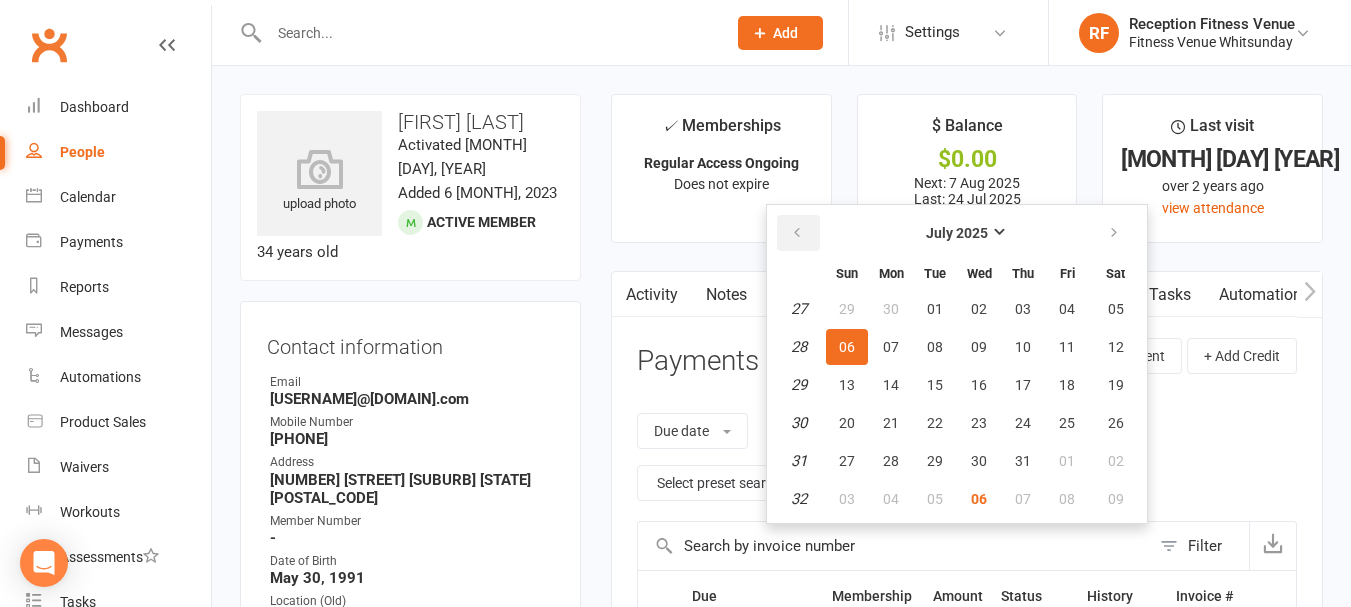 click at bounding box center [798, 233] 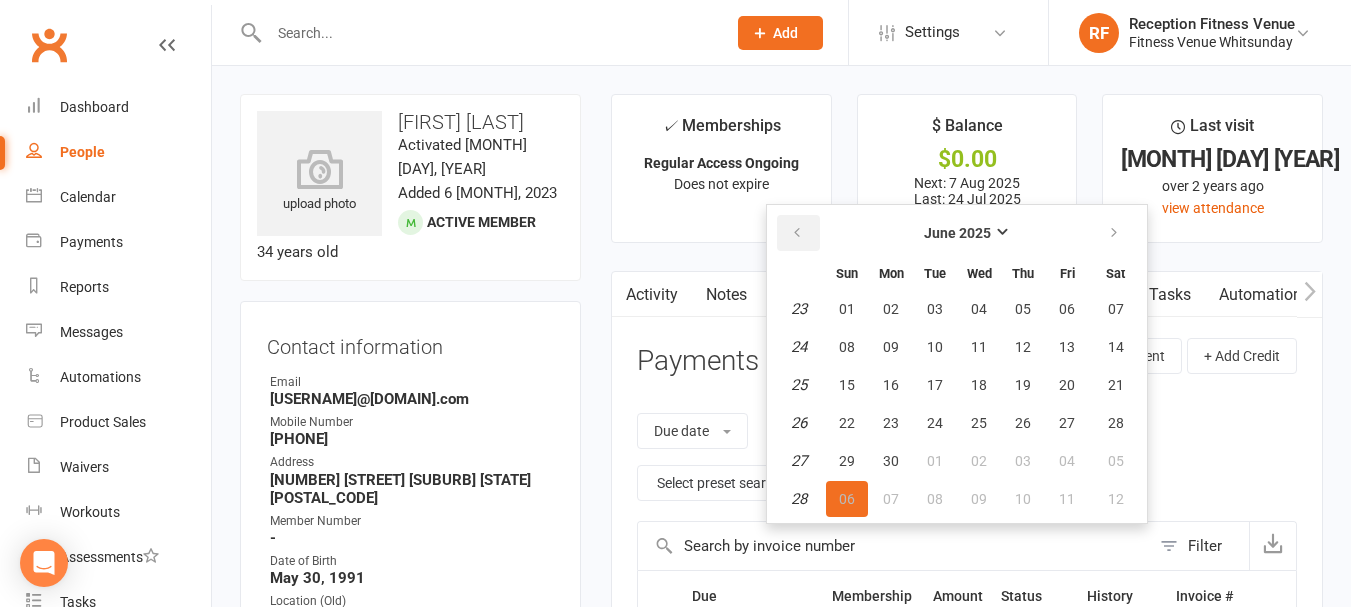 click at bounding box center (798, 233) 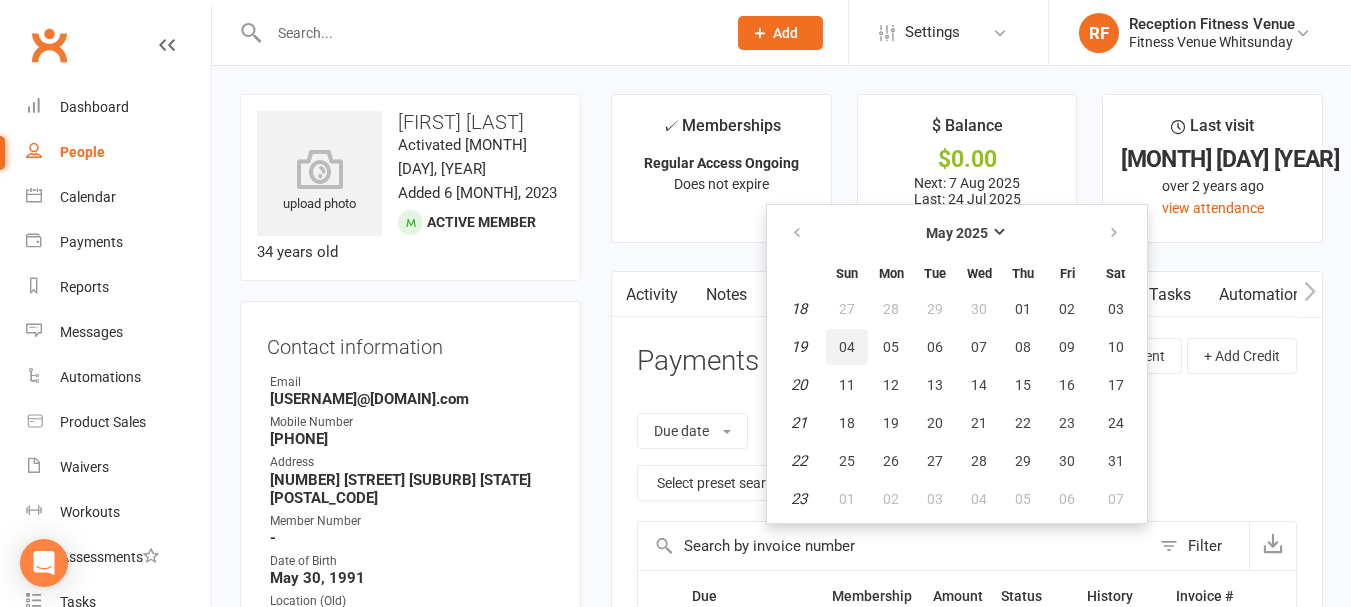 click on "04" at bounding box center [847, 347] 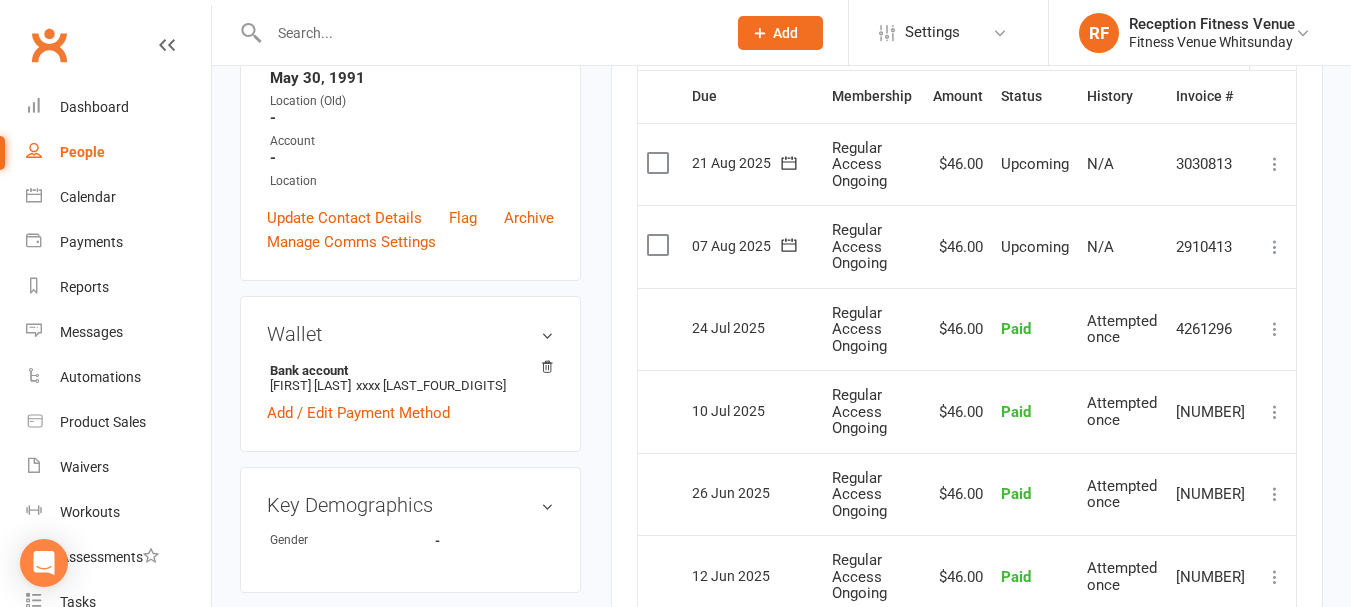 scroll, scrollTop: 1000, scrollLeft: 0, axis: vertical 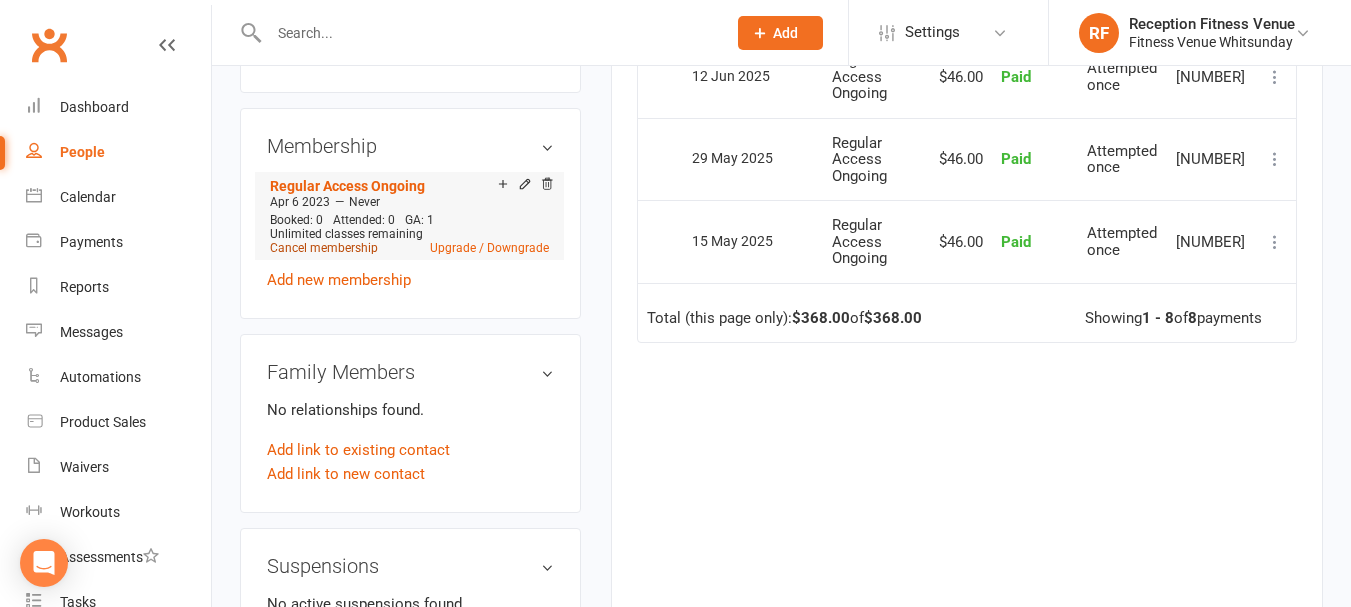 click on "Cancel membership" at bounding box center [324, 248] 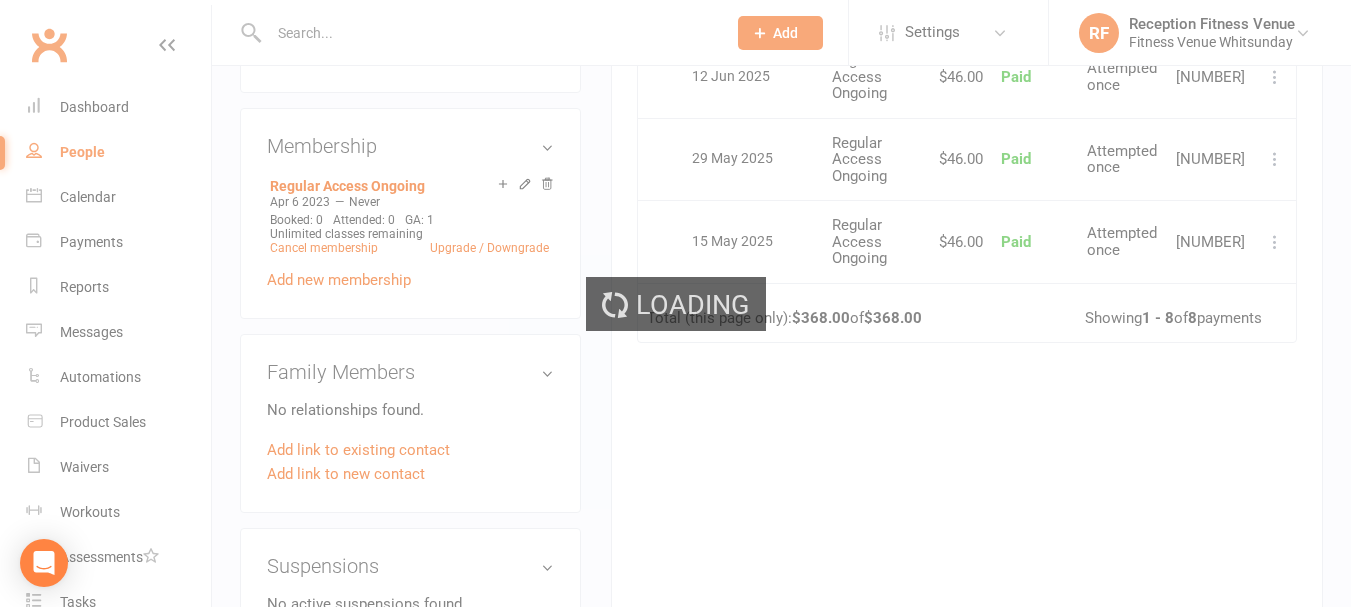 scroll, scrollTop: 0, scrollLeft: 0, axis: both 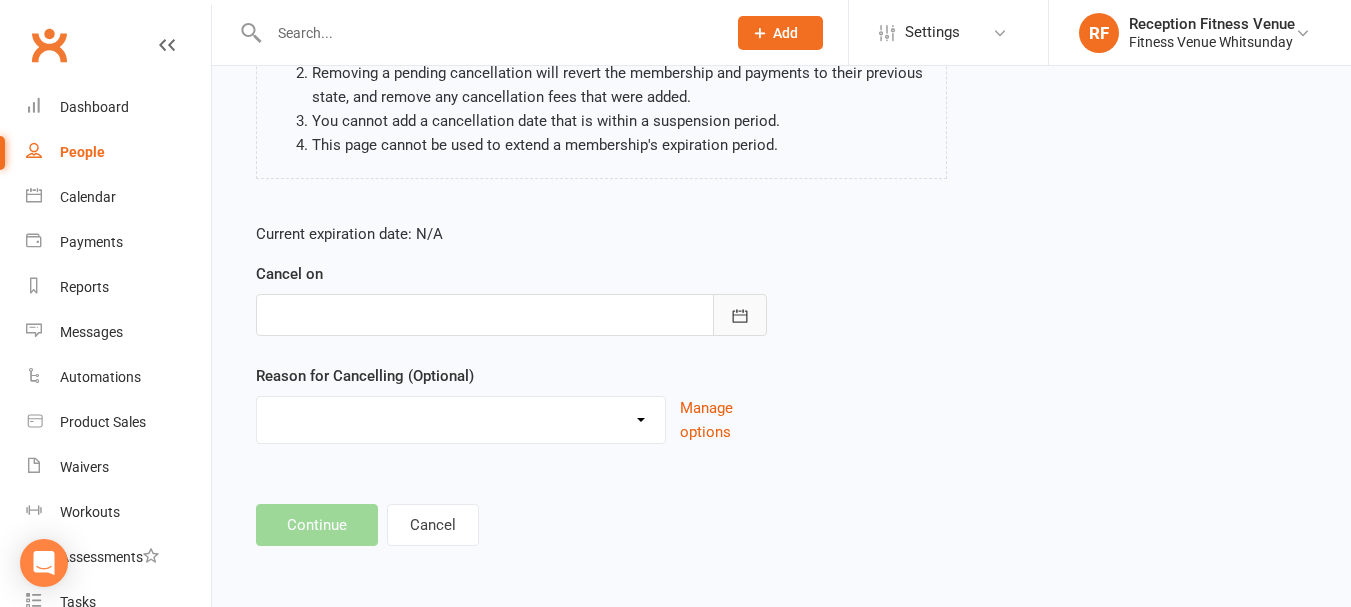 click 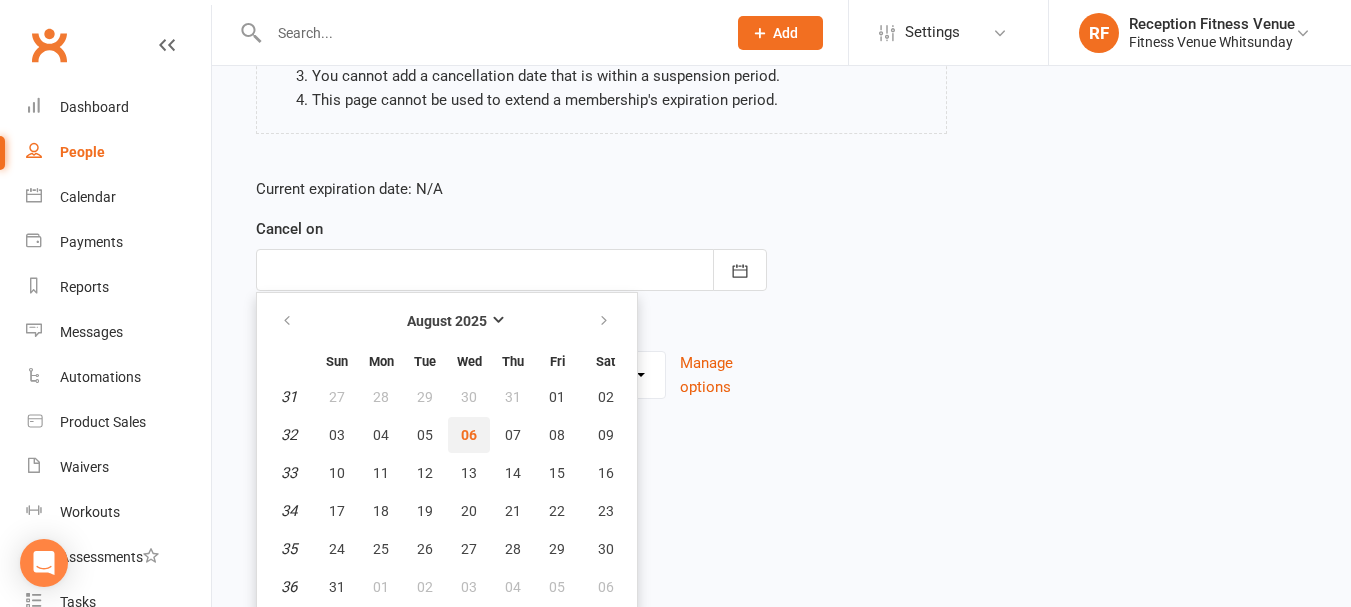 click on "06" at bounding box center (469, 435) 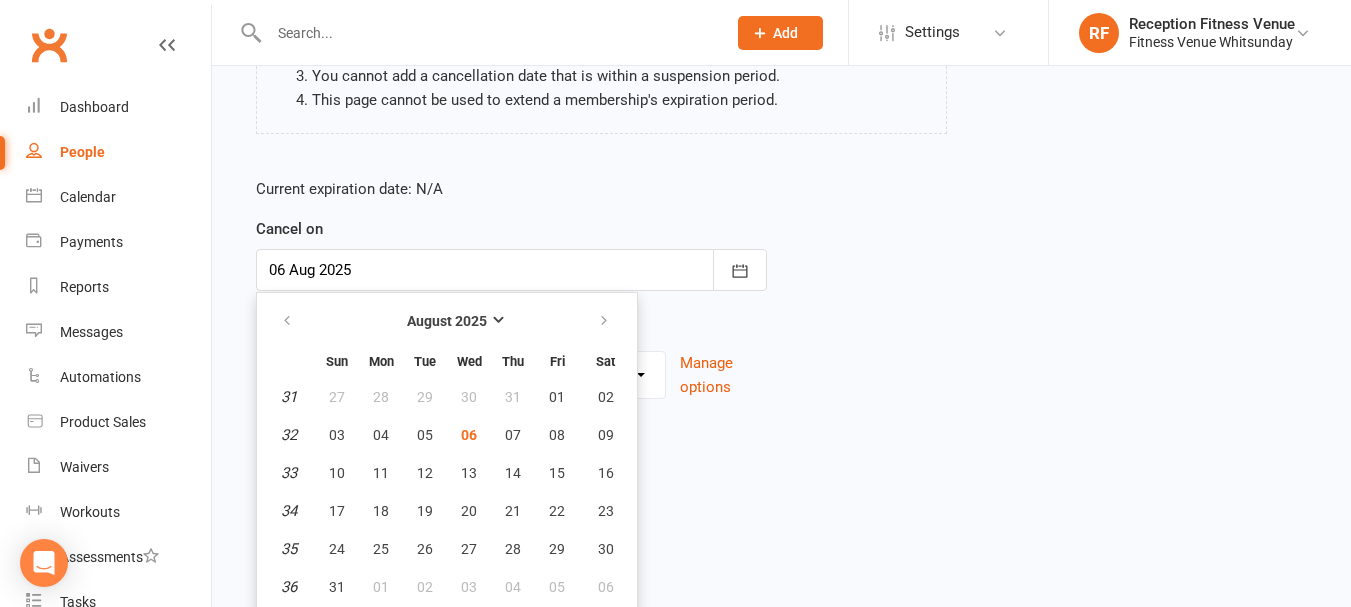 scroll, scrollTop: 257, scrollLeft: 0, axis: vertical 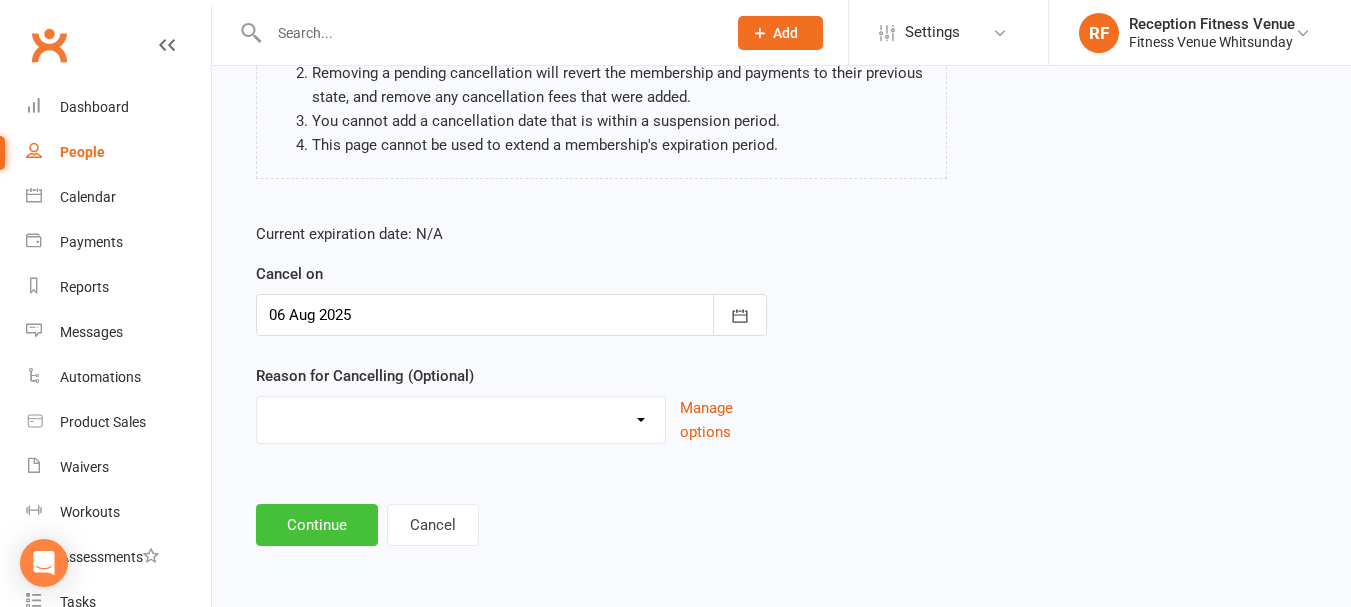 click on "Continue" at bounding box center [317, 525] 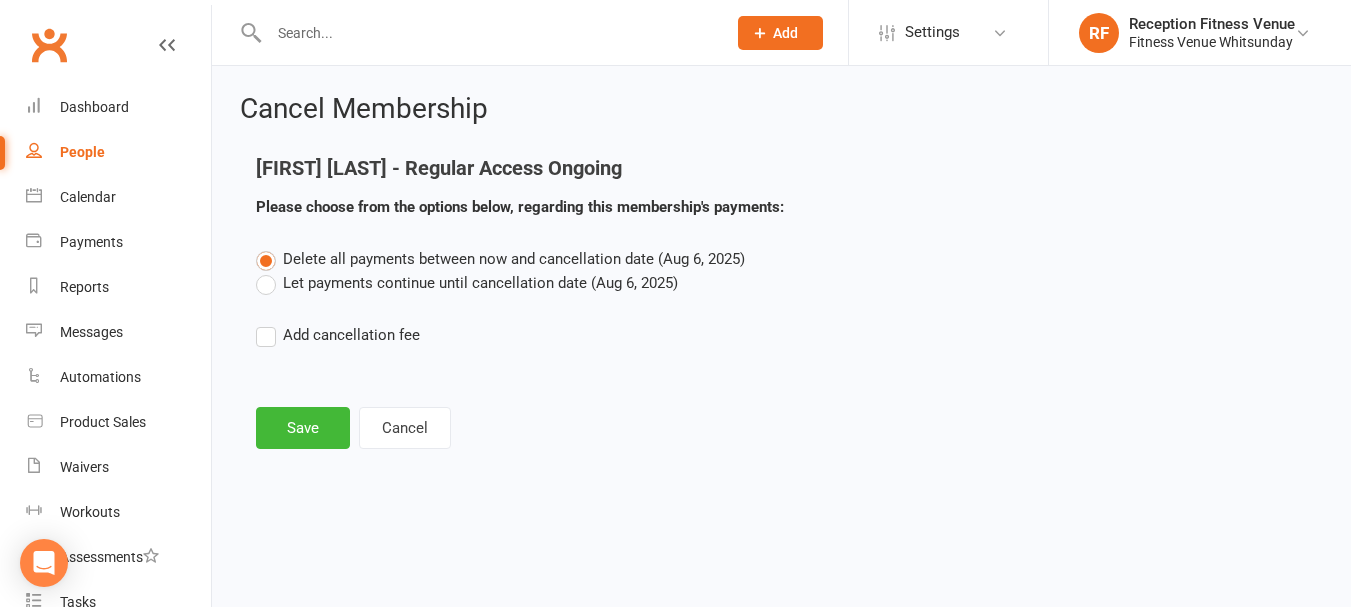 scroll, scrollTop: 0, scrollLeft: 0, axis: both 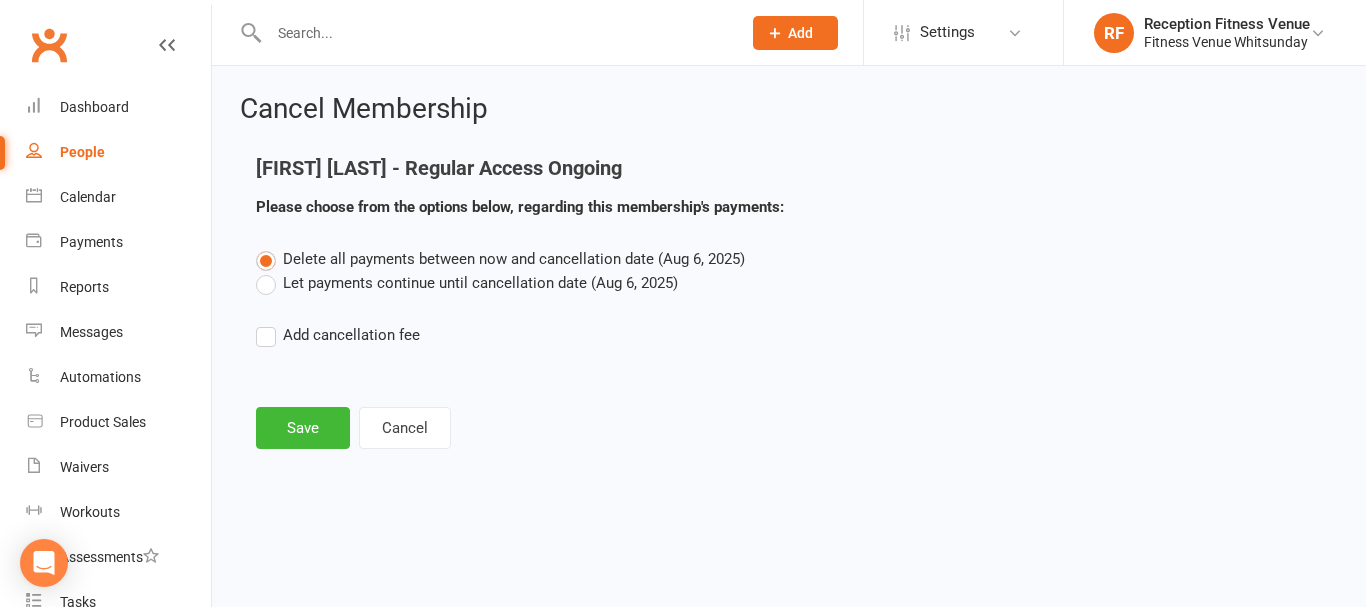 click on "Let payments continue until cancellation date (Aug 6, 2025)" at bounding box center (467, 283) 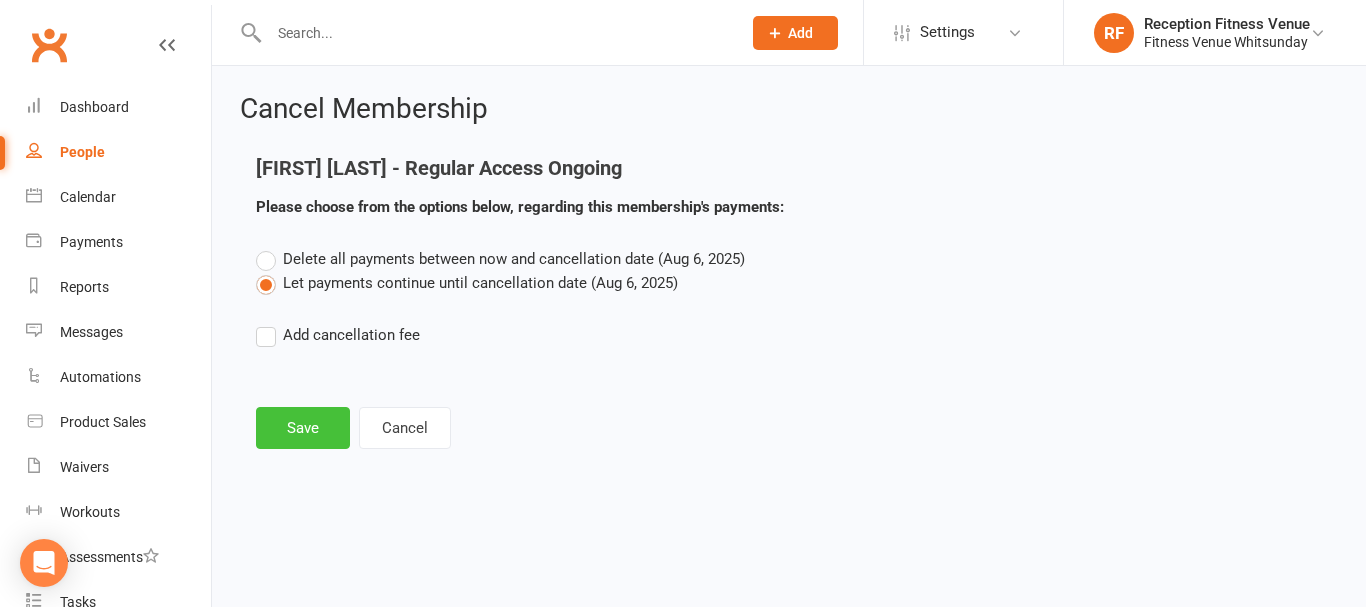 click on "Save" at bounding box center [303, 428] 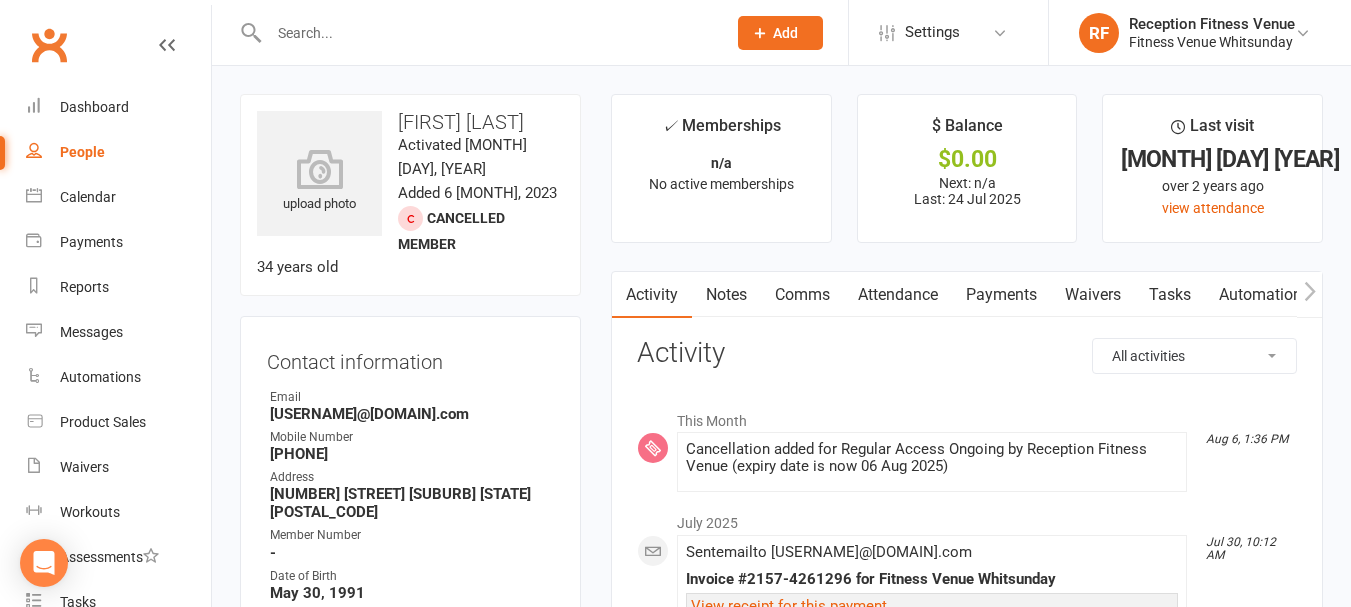 click at bounding box center [487, 33] 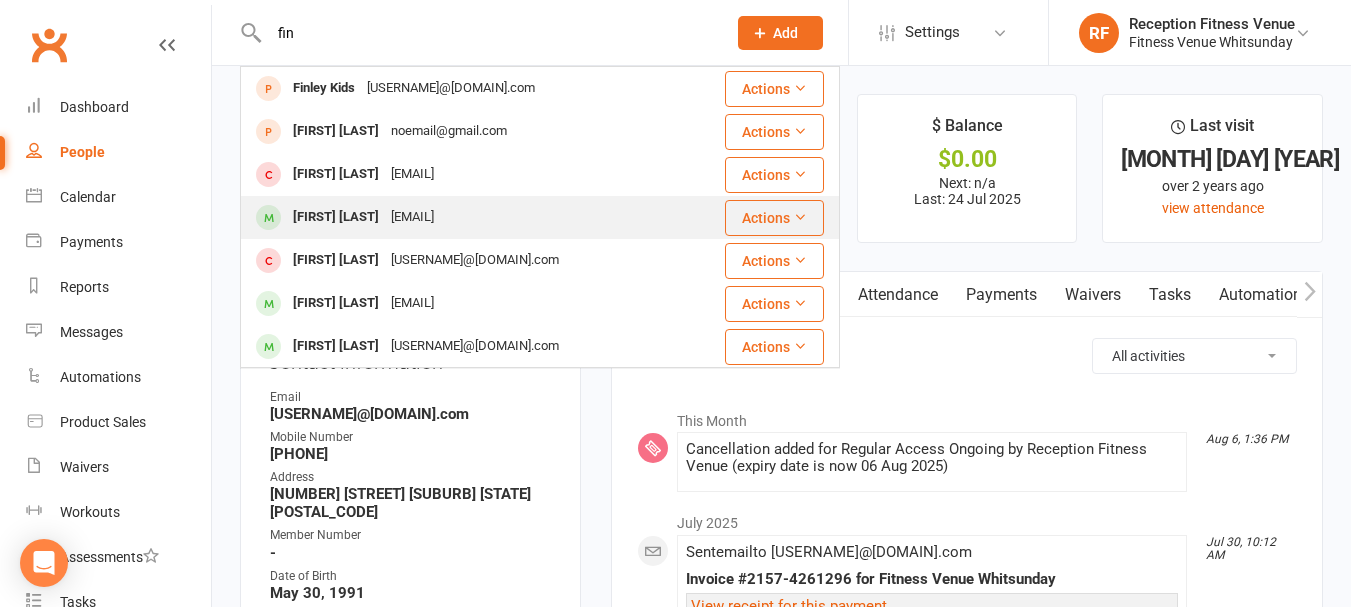 type on "fin" 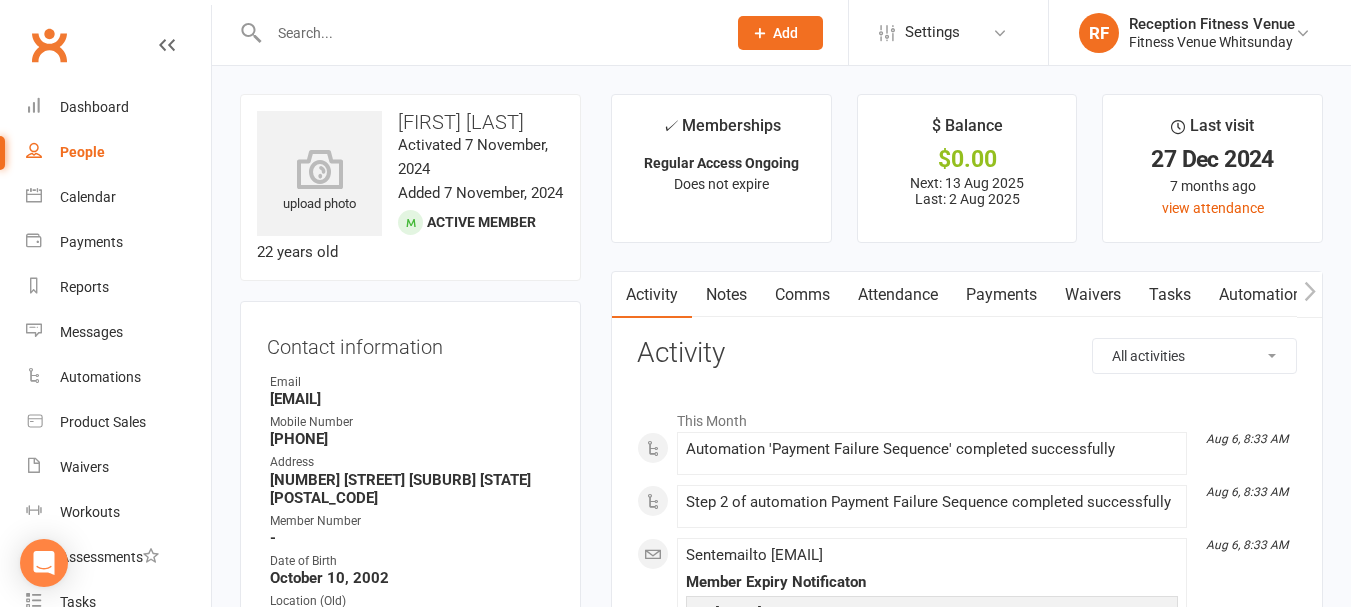 click on "Payments" at bounding box center (1001, 295) 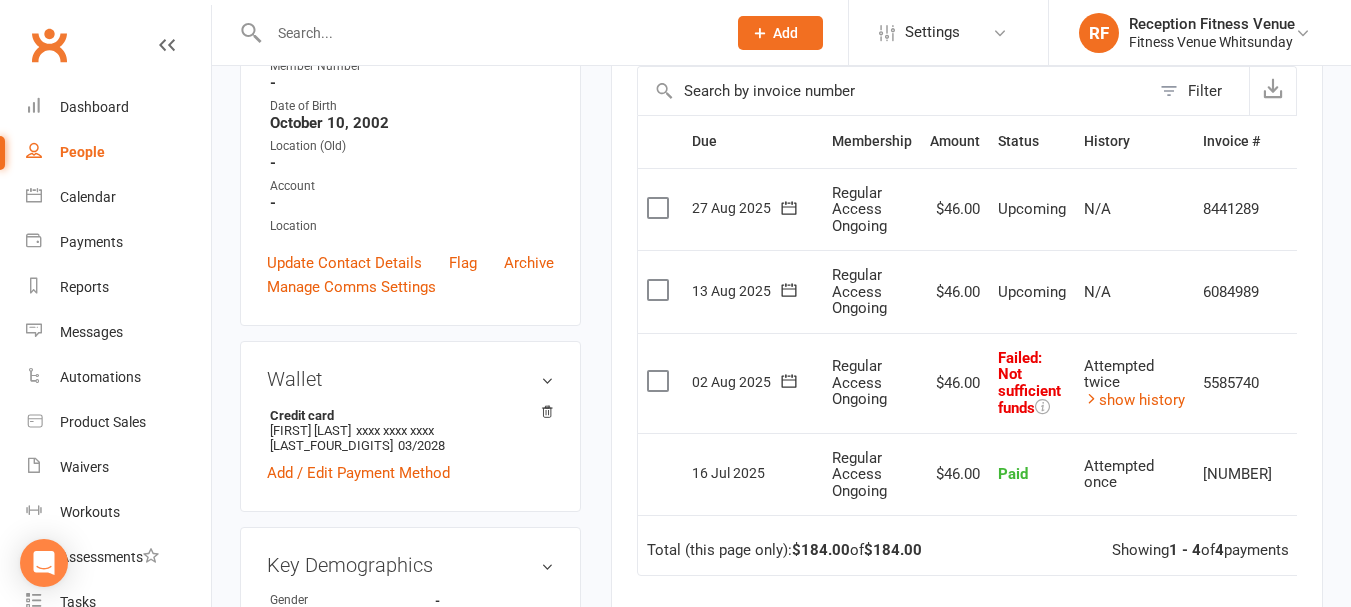 scroll, scrollTop: 440, scrollLeft: 0, axis: vertical 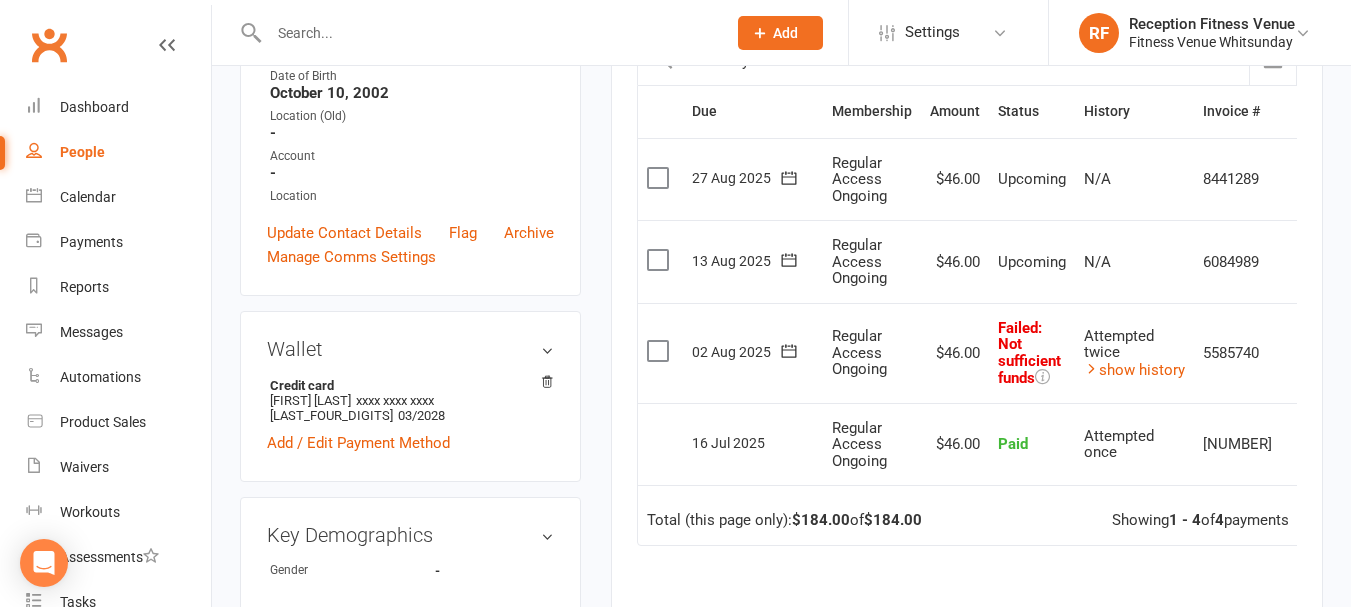 click at bounding box center [487, 33] 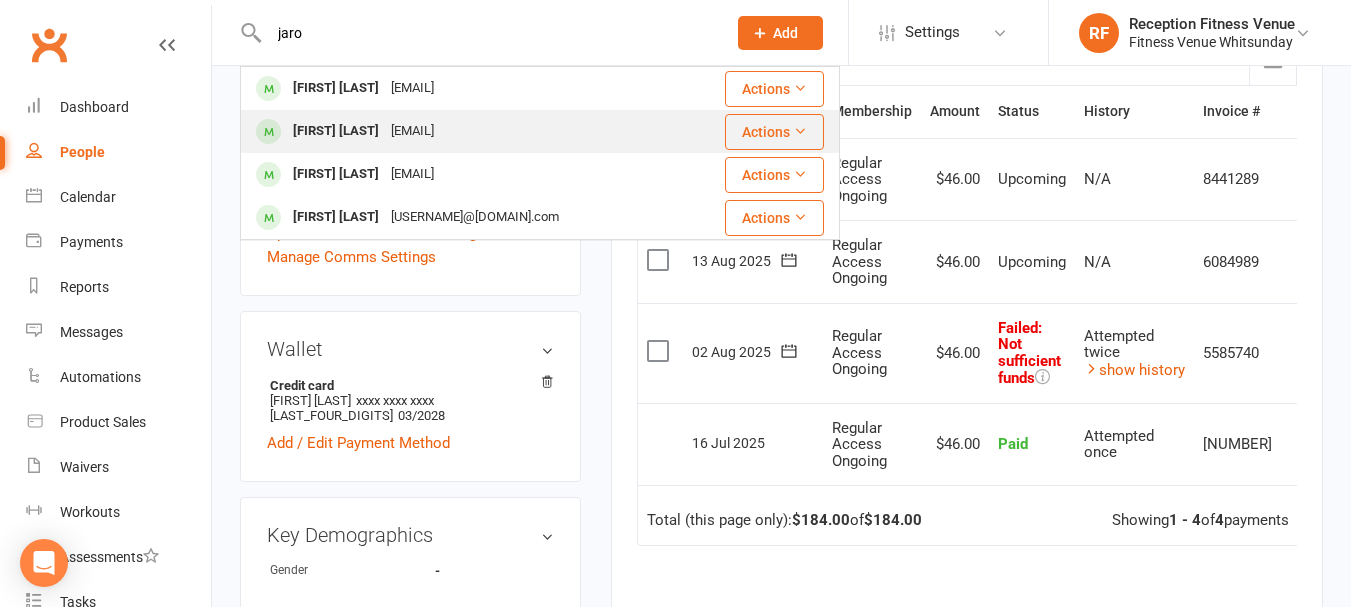 scroll, scrollTop: 585, scrollLeft: 0, axis: vertical 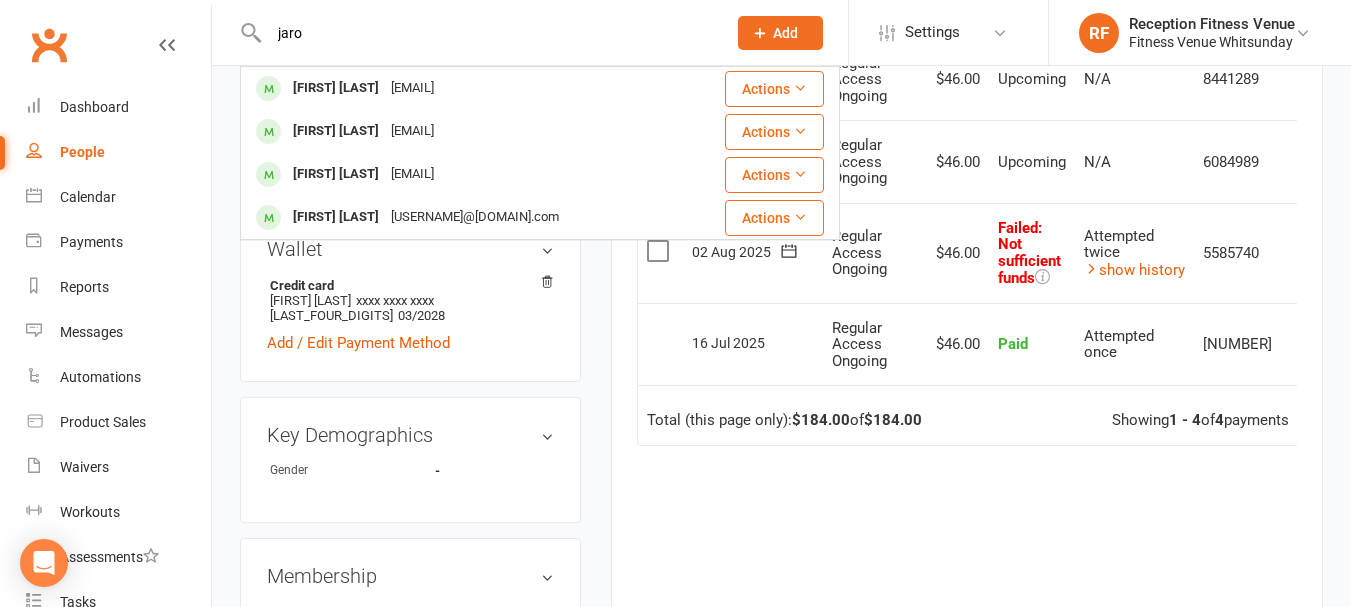 type on "jaro" 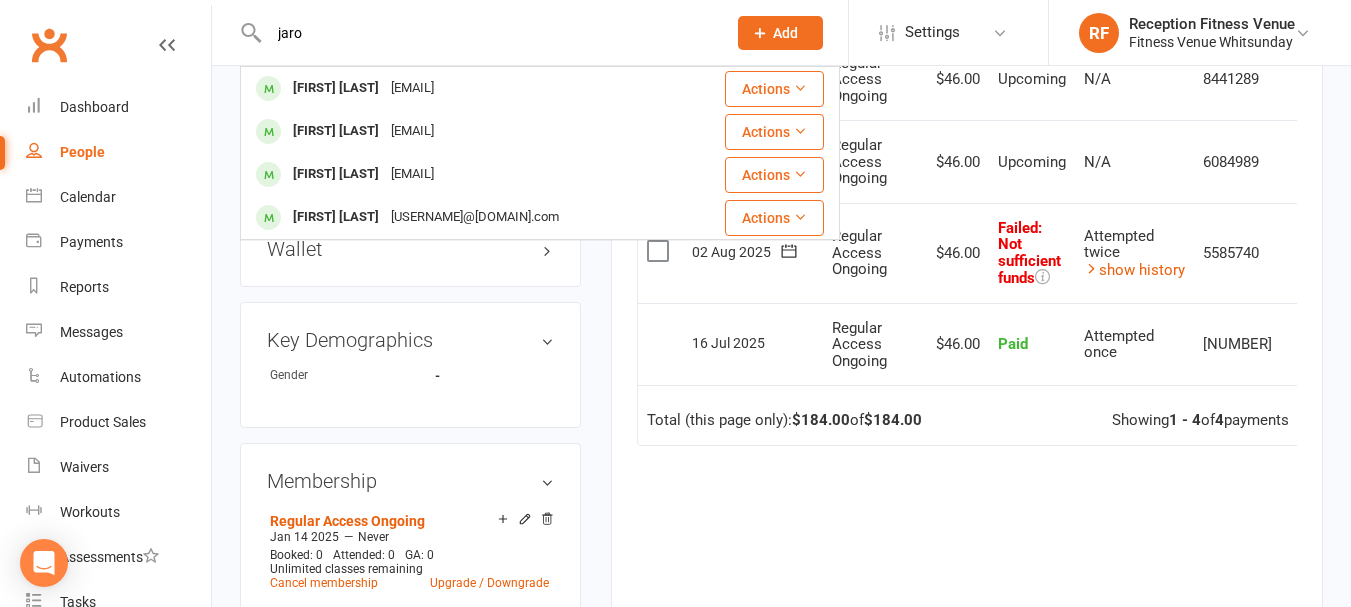type 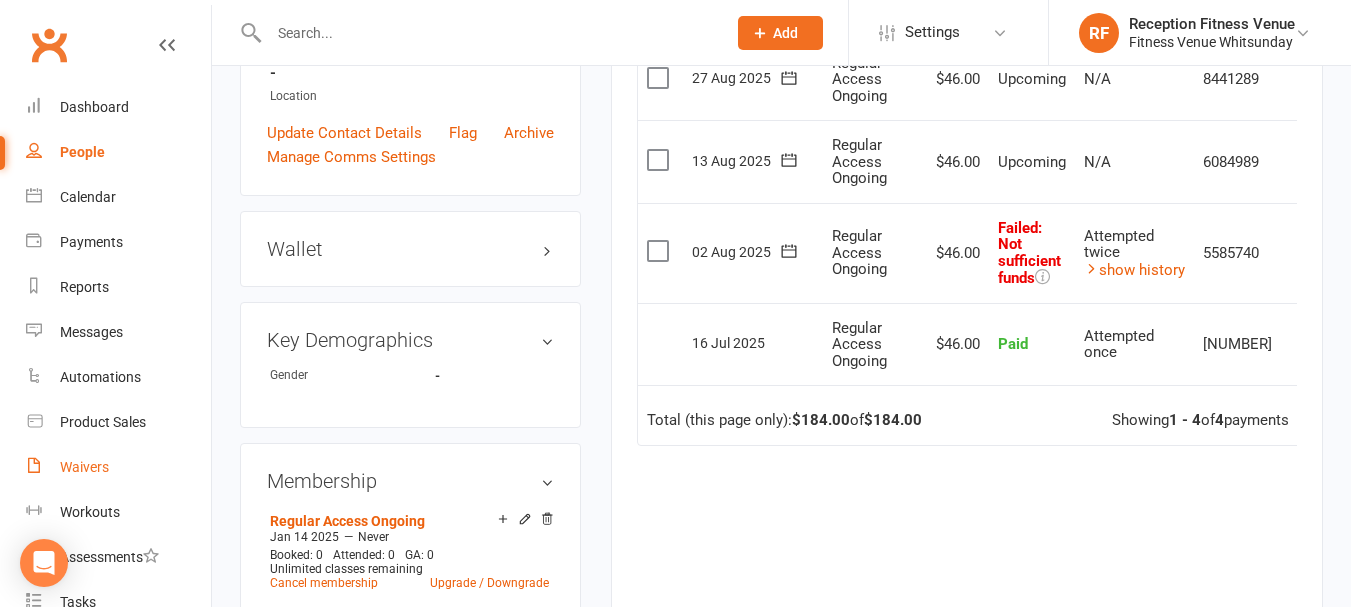 click on "Waivers" at bounding box center [118, 467] 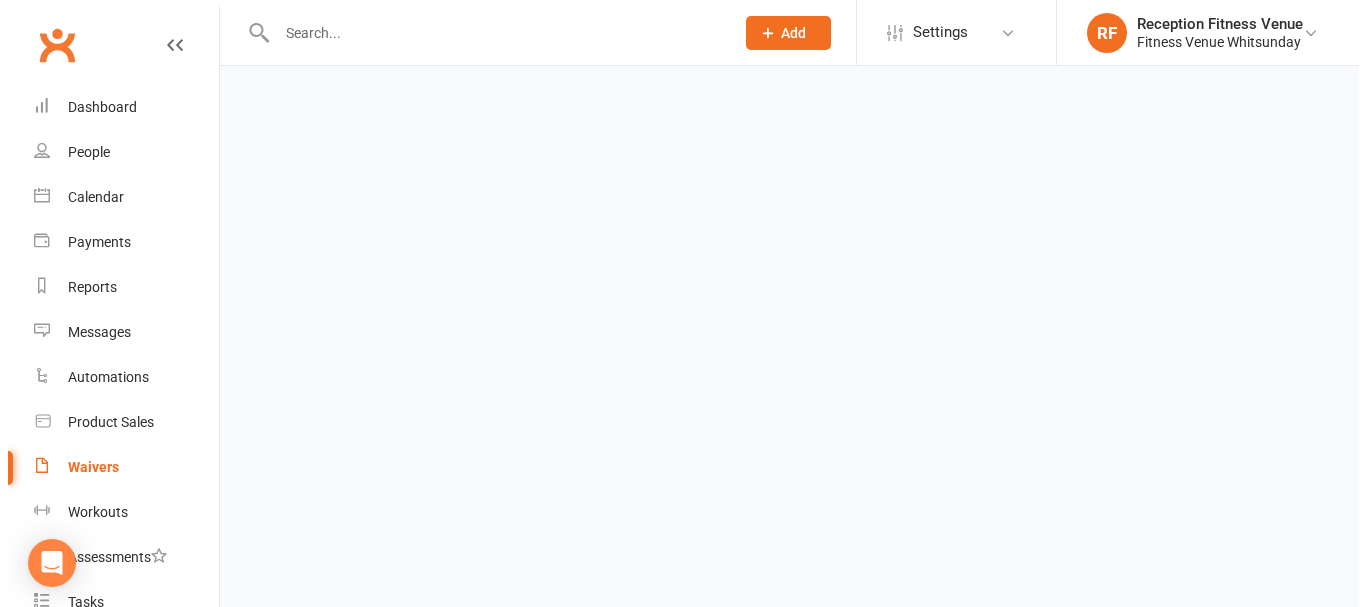 scroll, scrollTop: 0, scrollLeft: 0, axis: both 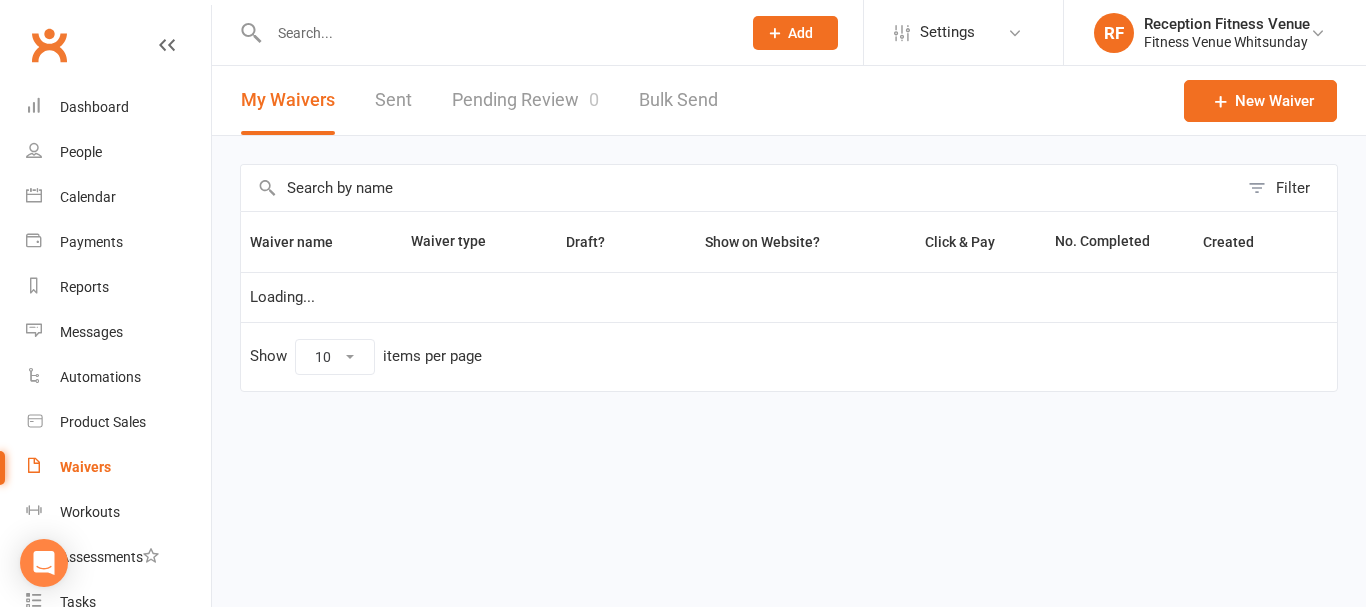 select on "50" 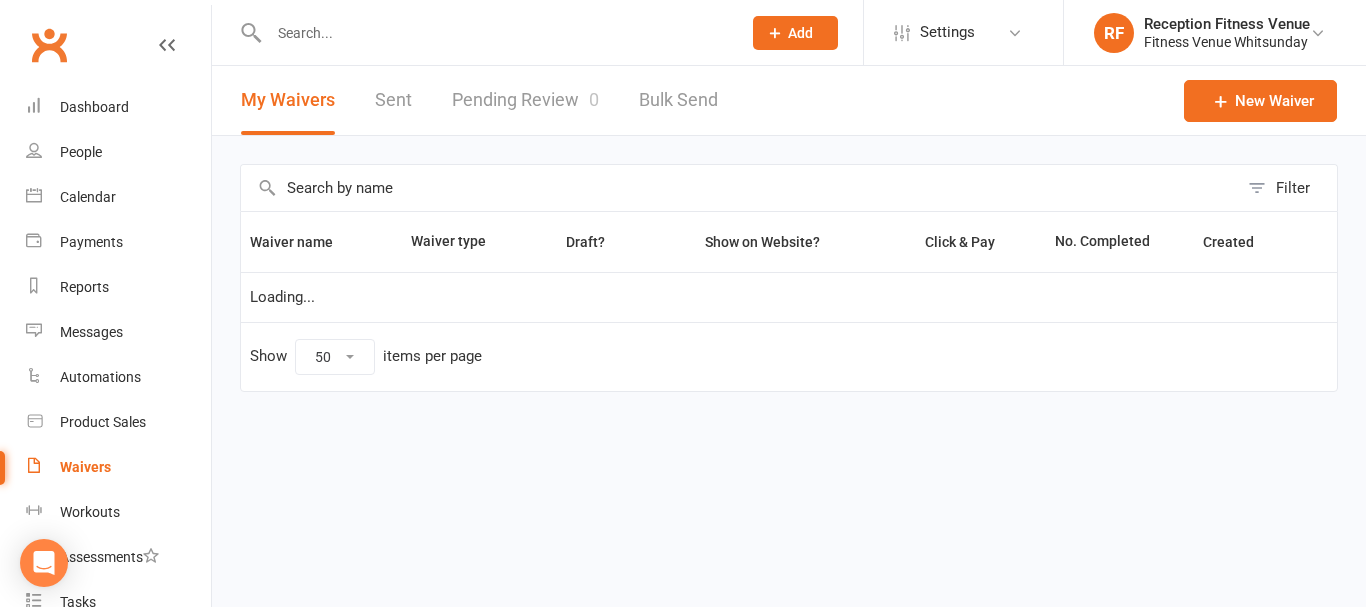 click on "Sent" at bounding box center (393, 100) 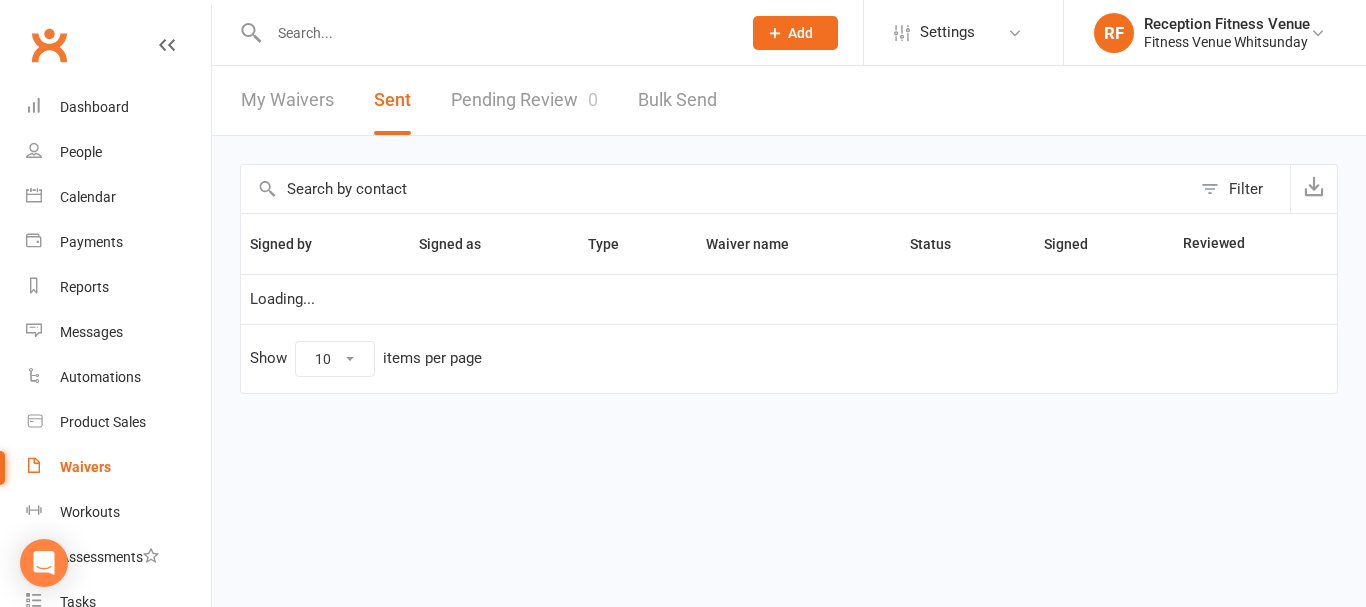 select on "100" 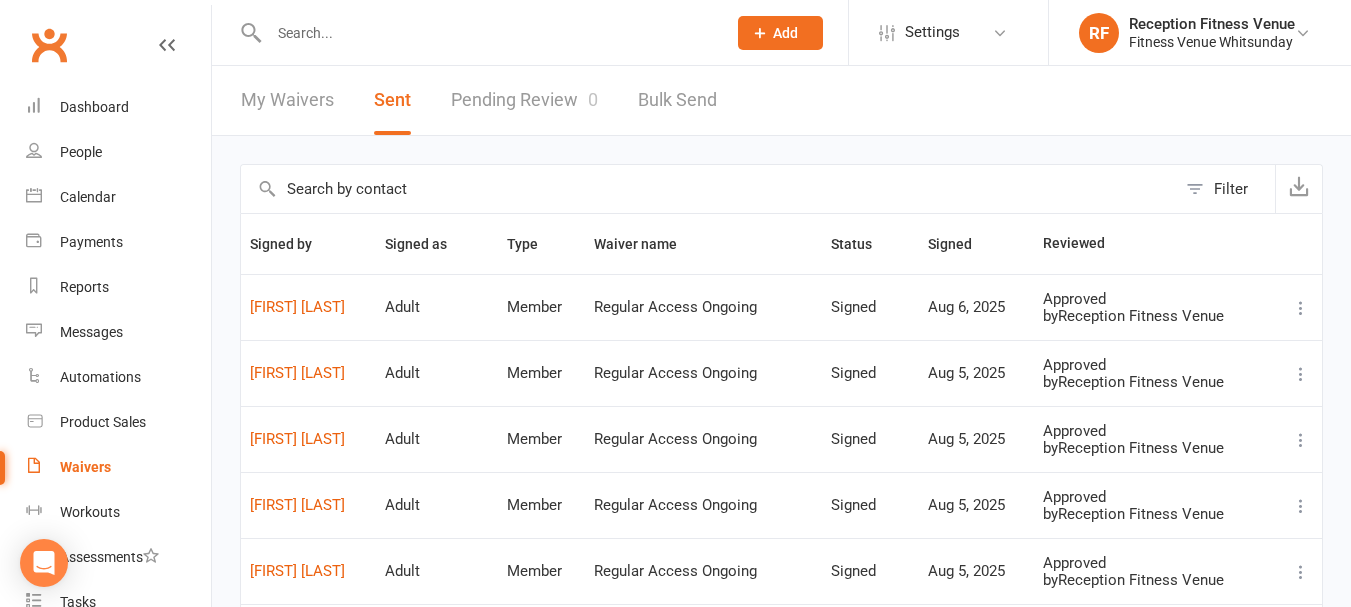 click at bounding box center (487, 33) 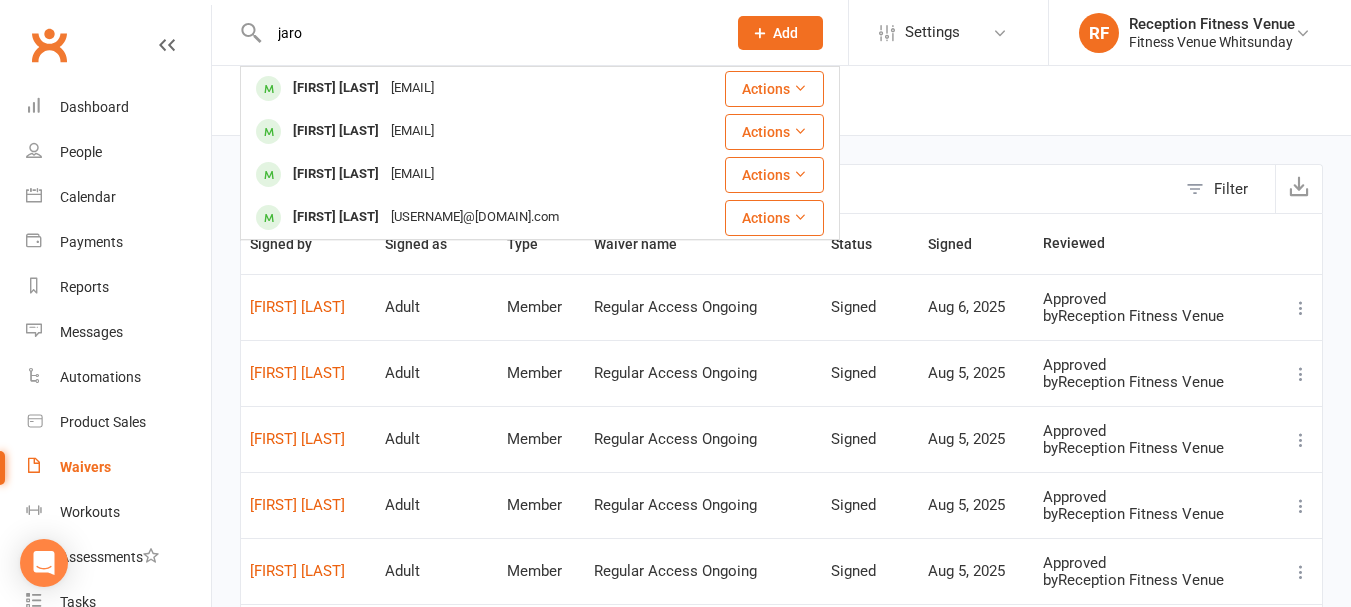 type on "jaro" 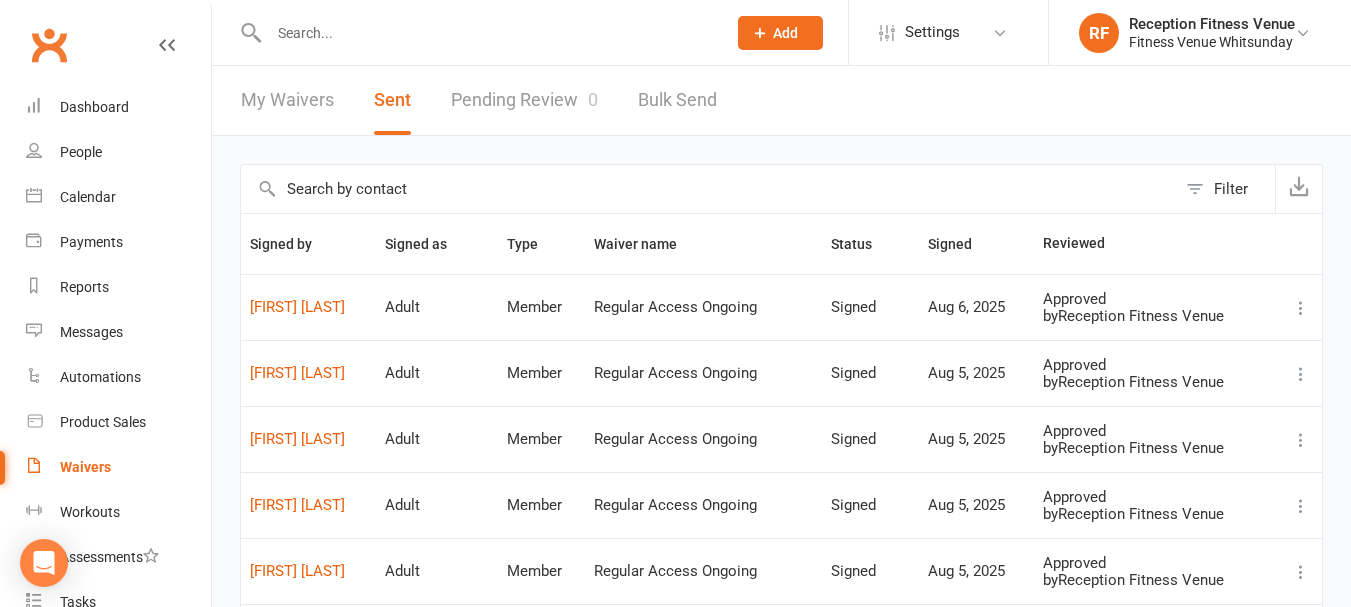 click at bounding box center (708, 189) 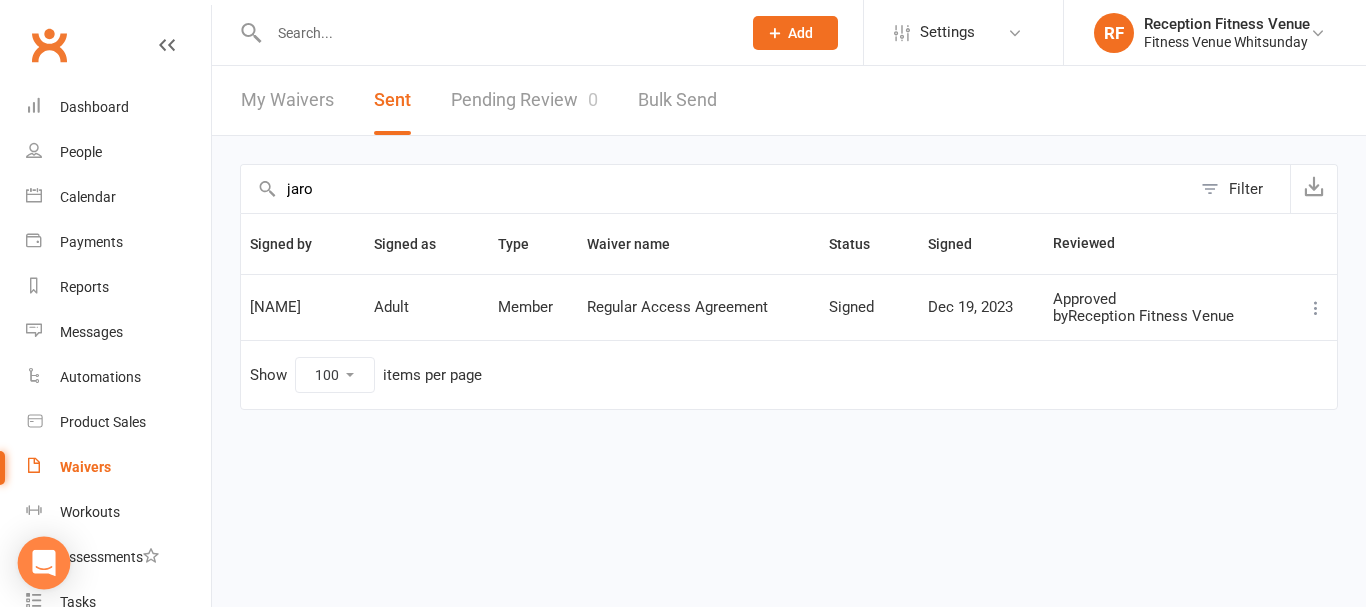 type on "jaro" 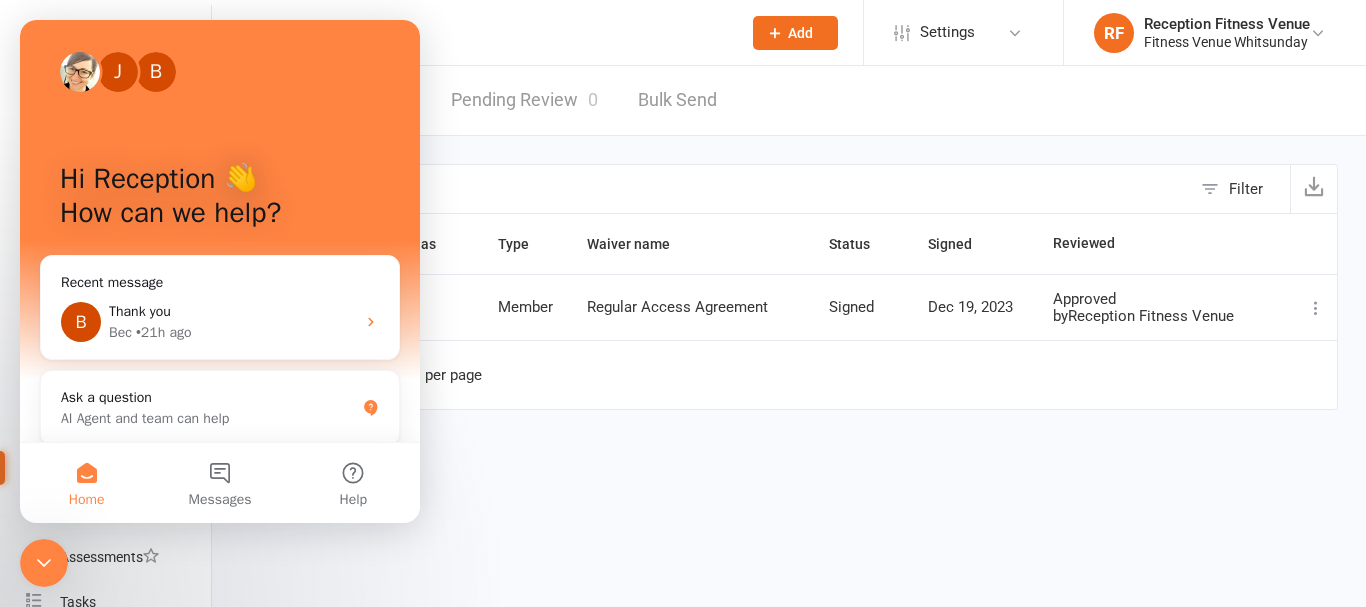scroll, scrollTop: 0, scrollLeft: 0, axis: both 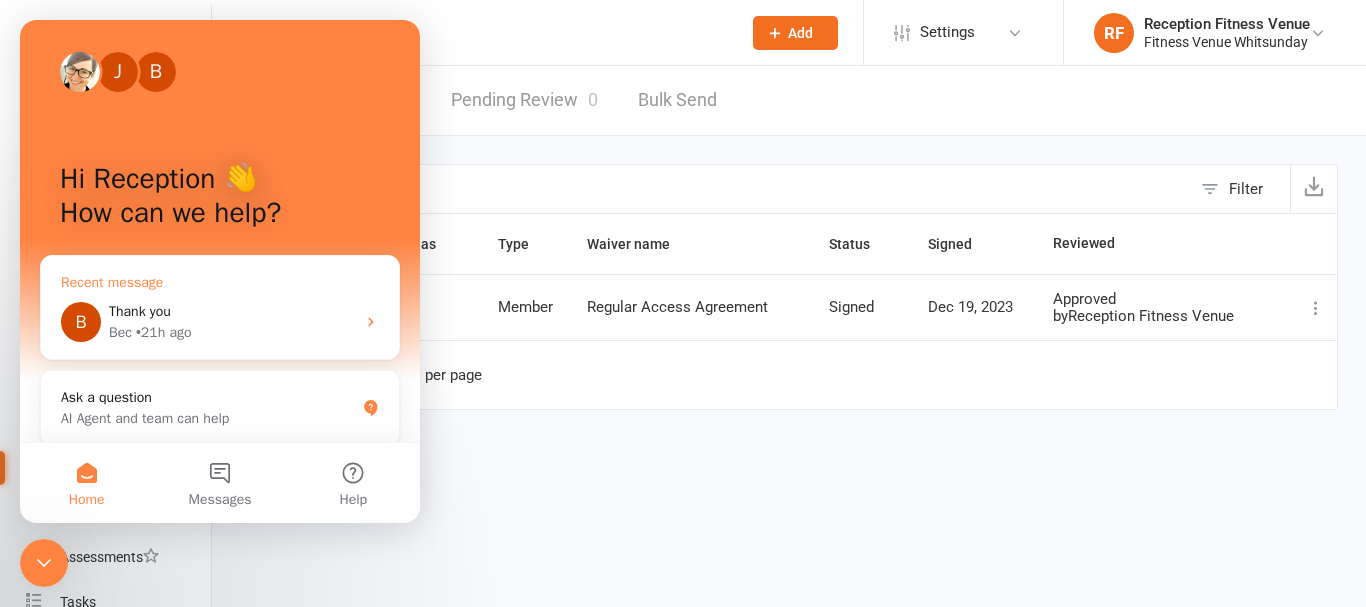 click on "Thank you" at bounding box center [232, 311] 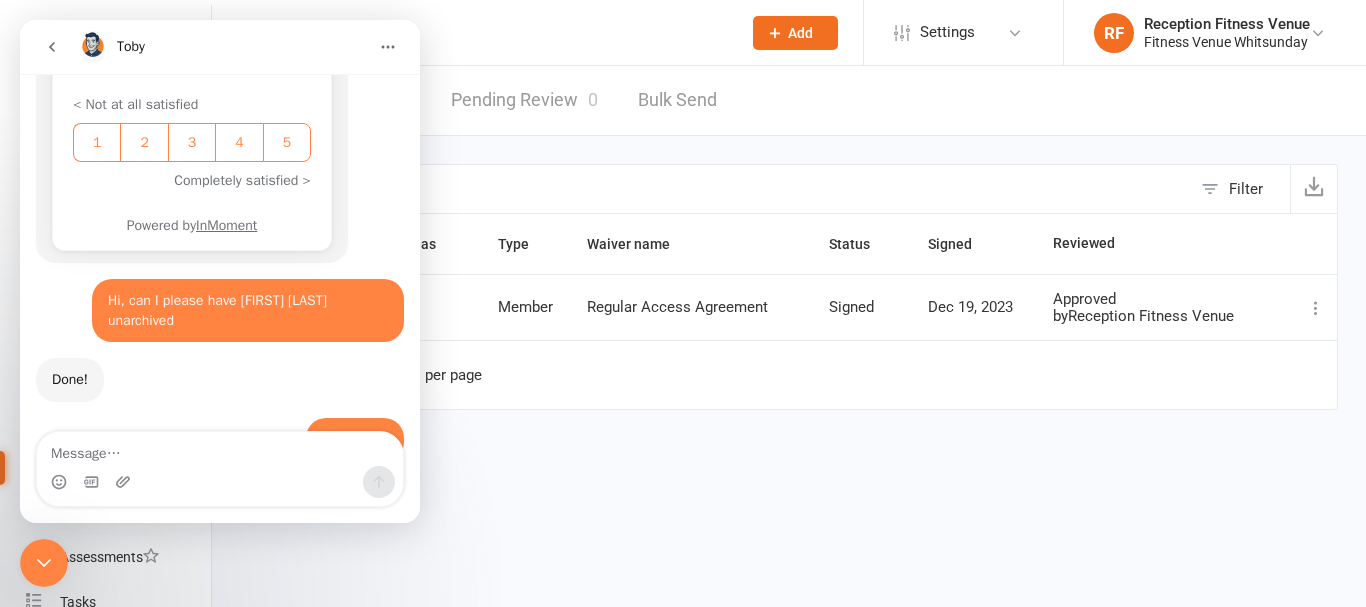 scroll, scrollTop: 2223, scrollLeft: 0, axis: vertical 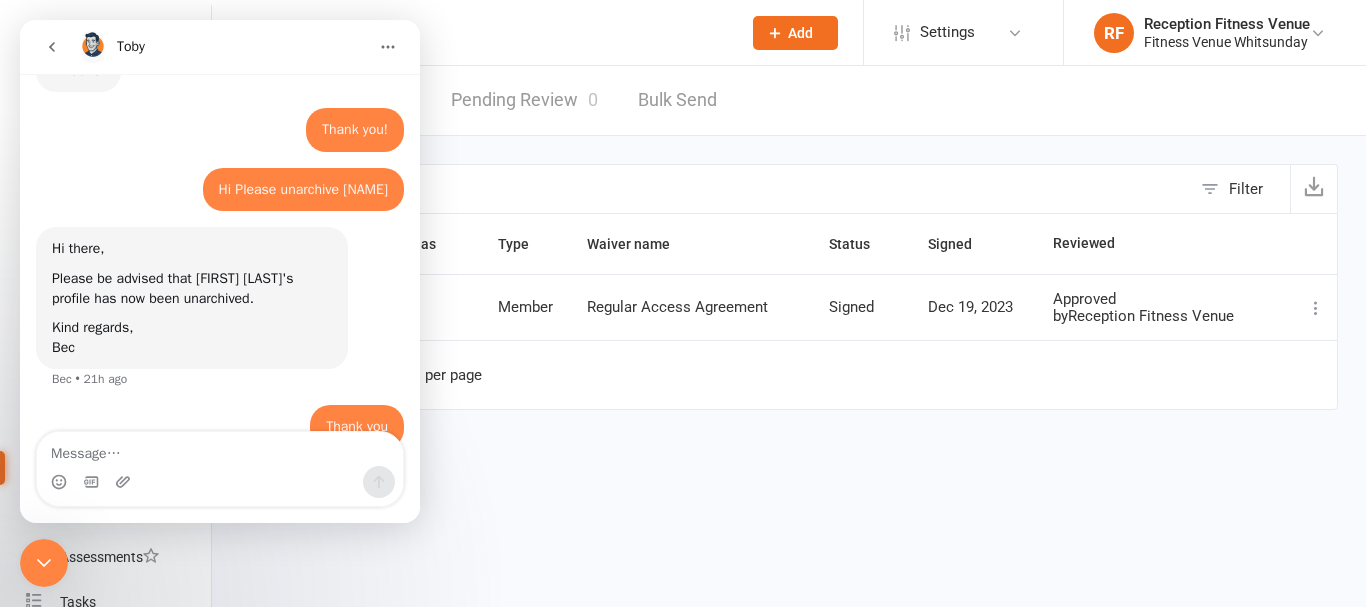 click at bounding box center [220, 449] 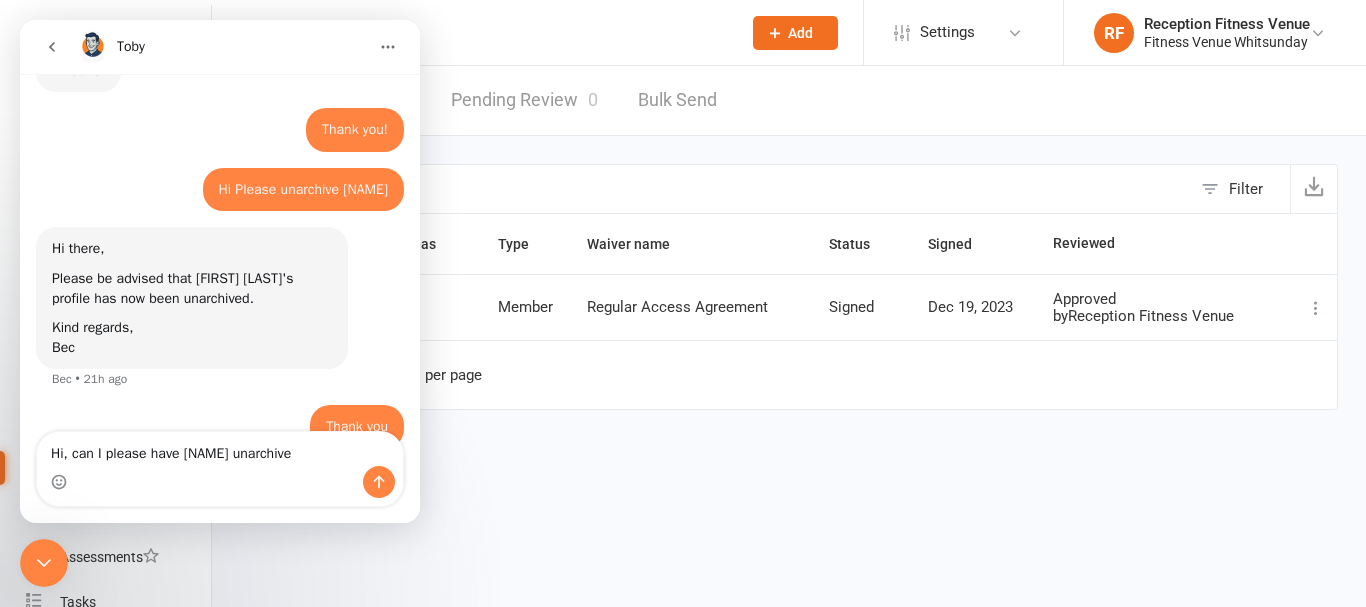 type on "Hi, can I please have [NAME] unarchived" 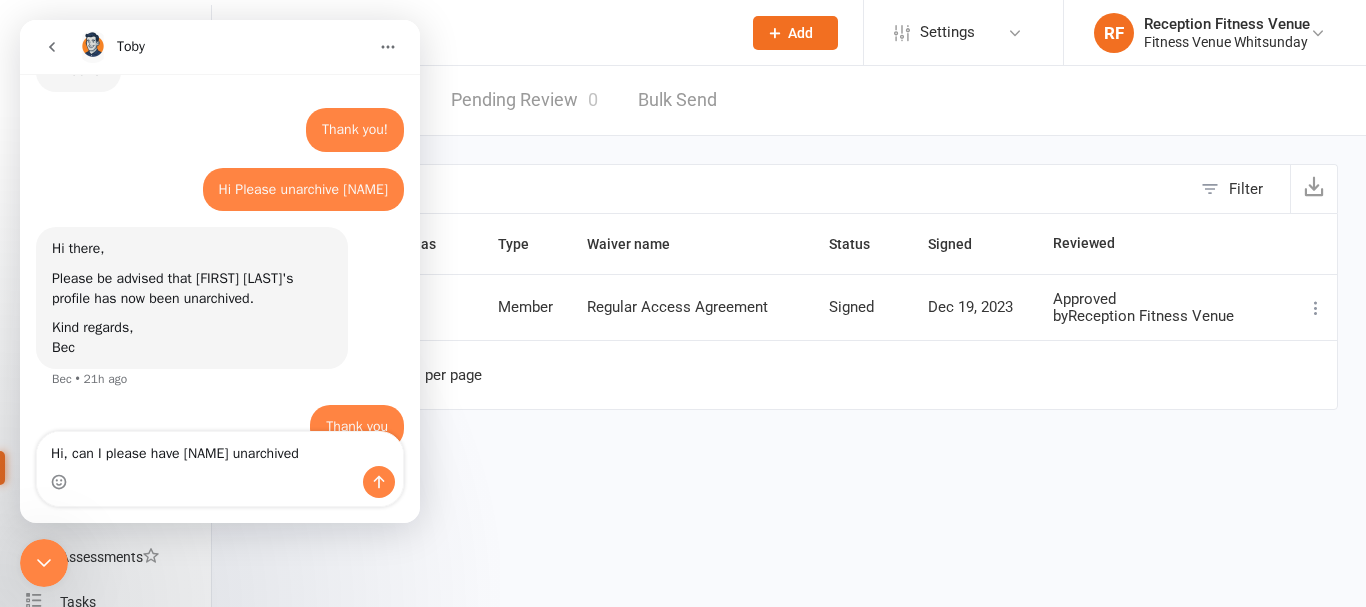 type 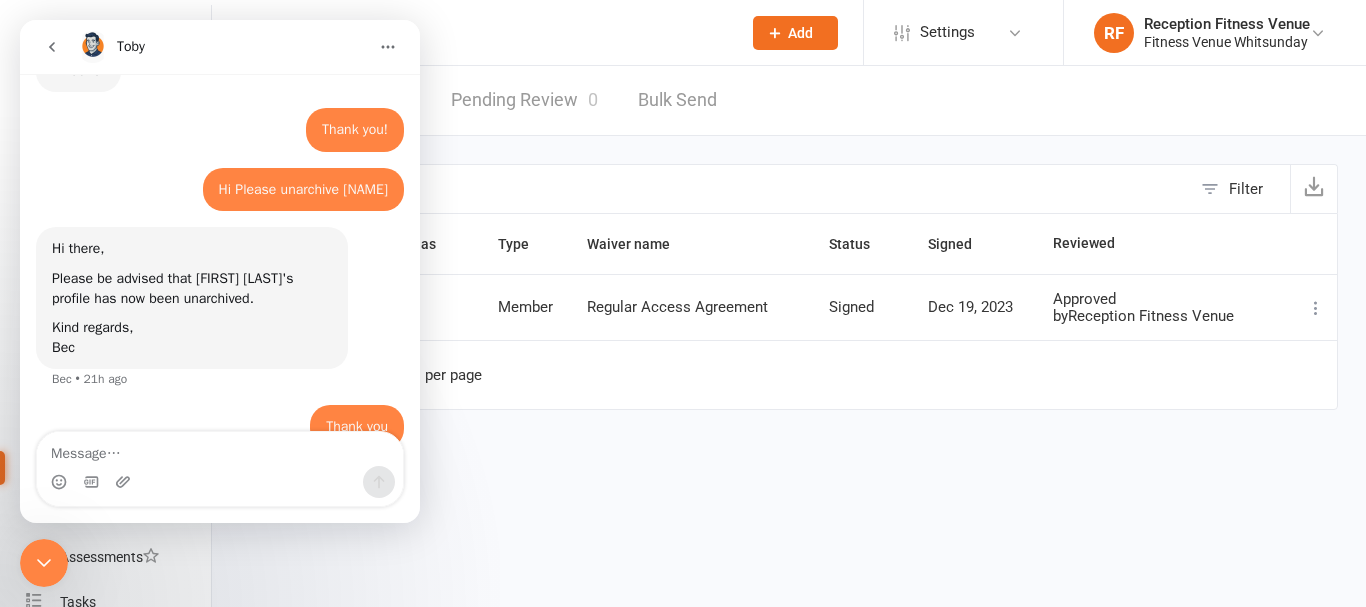 scroll, scrollTop: 2329, scrollLeft: 0, axis: vertical 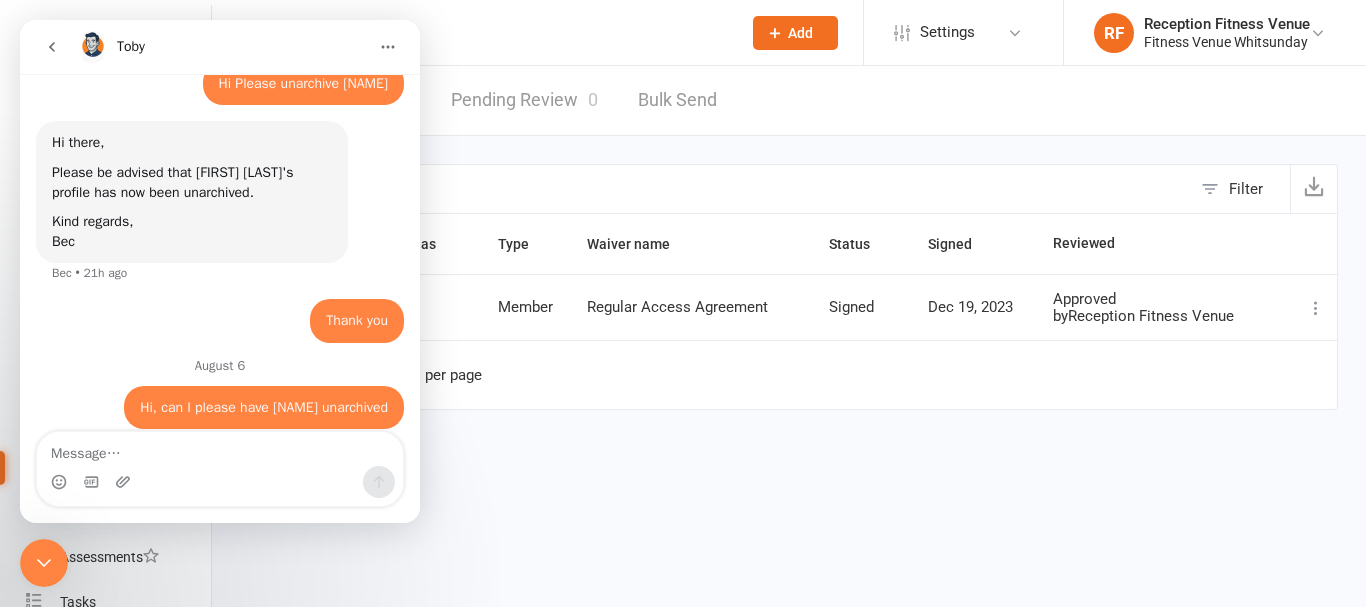 click at bounding box center [44, 563] 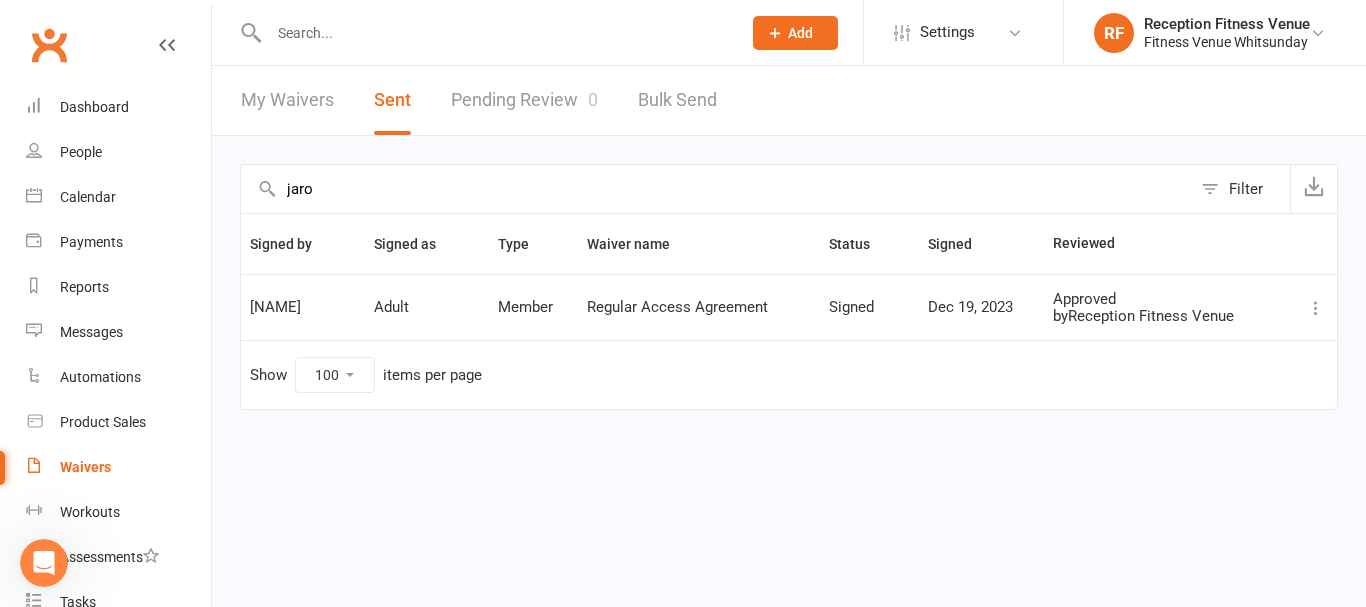 scroll, scrollTop: 0, scrollLeft: 0, axis: both 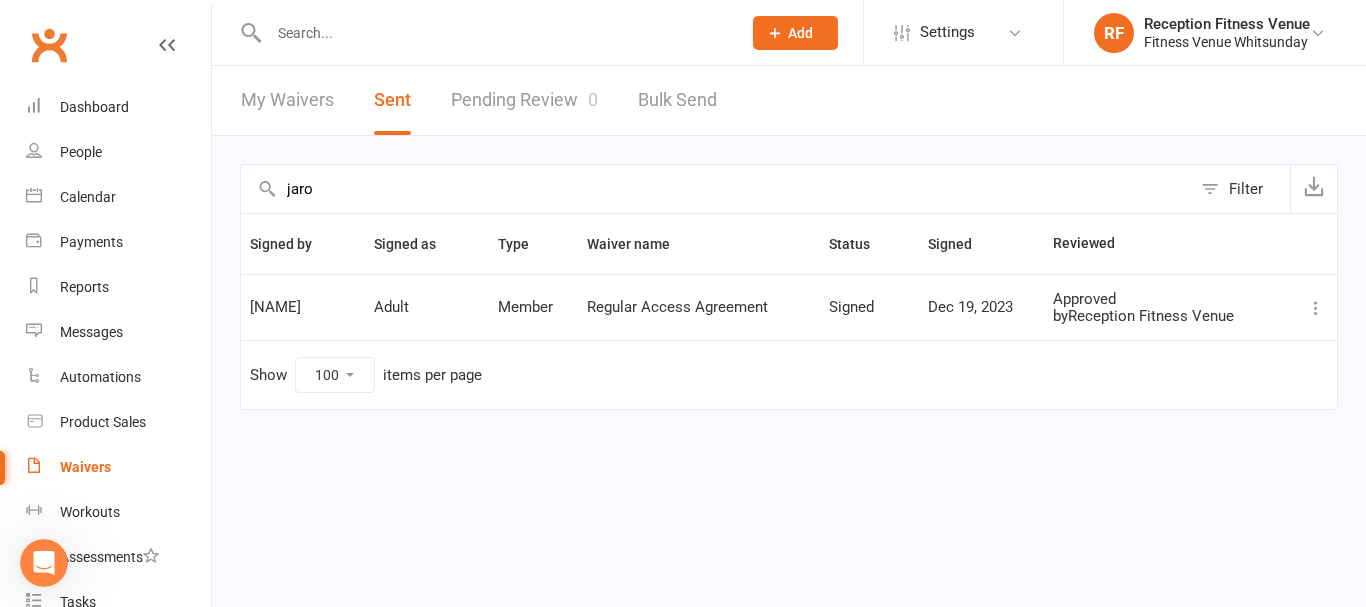 click at bounding box center [495, 33] 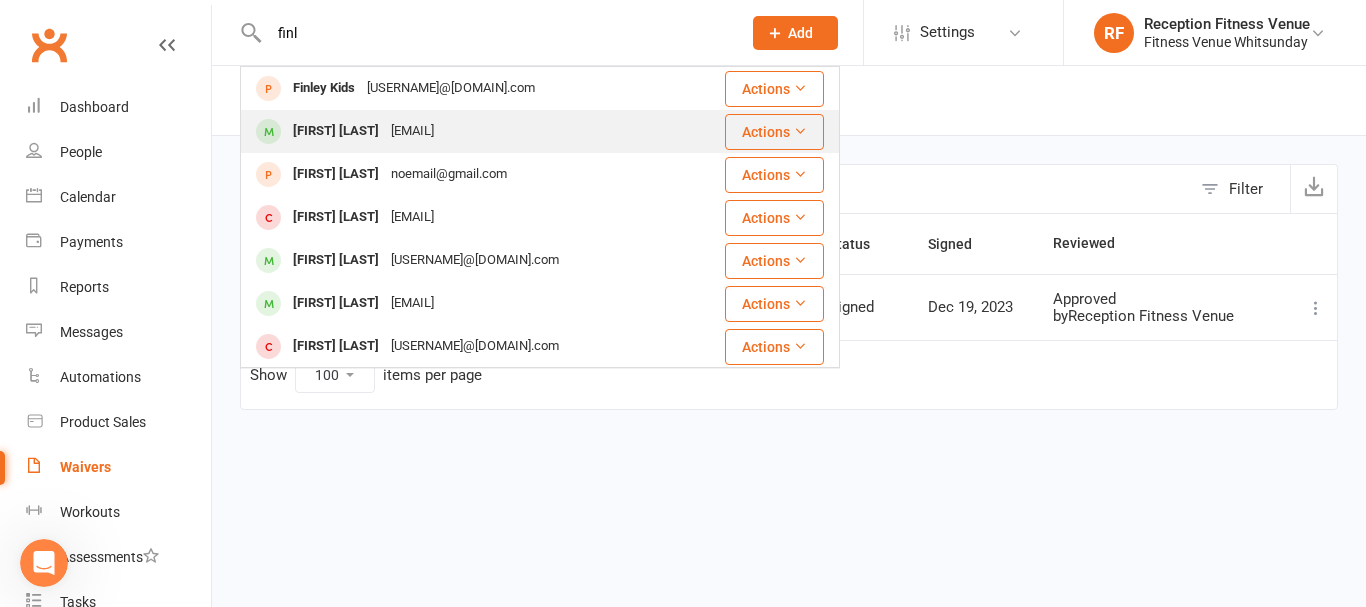 type on "finl" 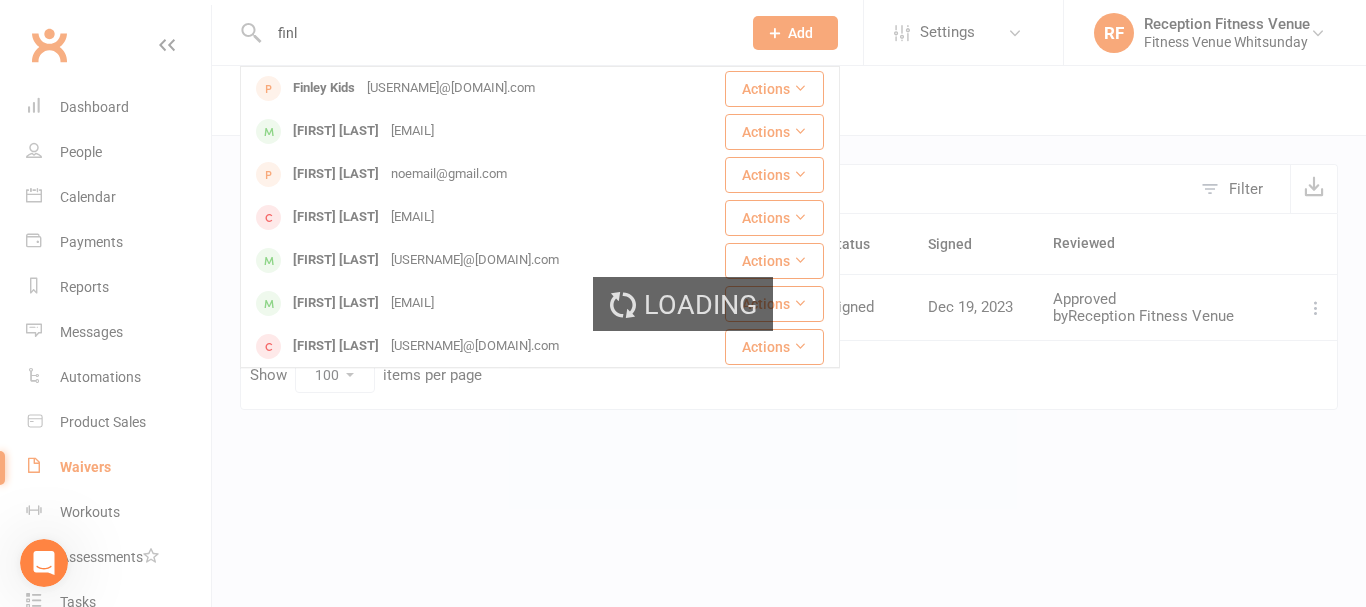 type 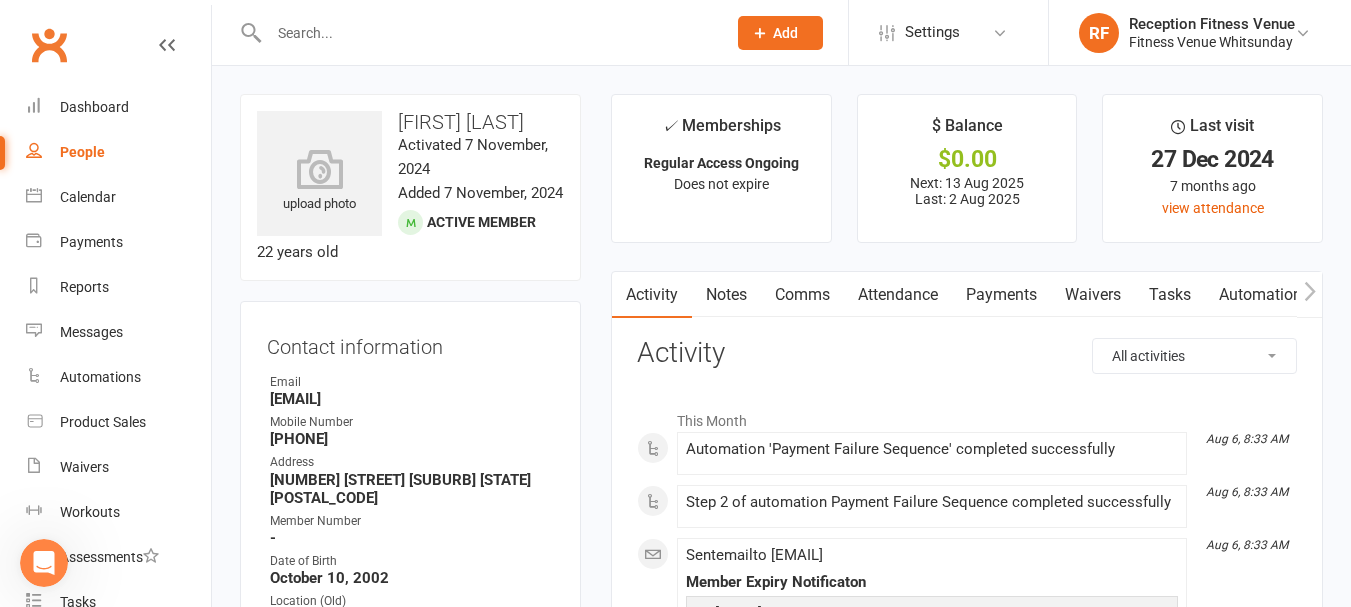 click on "Payments" at bounding box center (1001, 295) 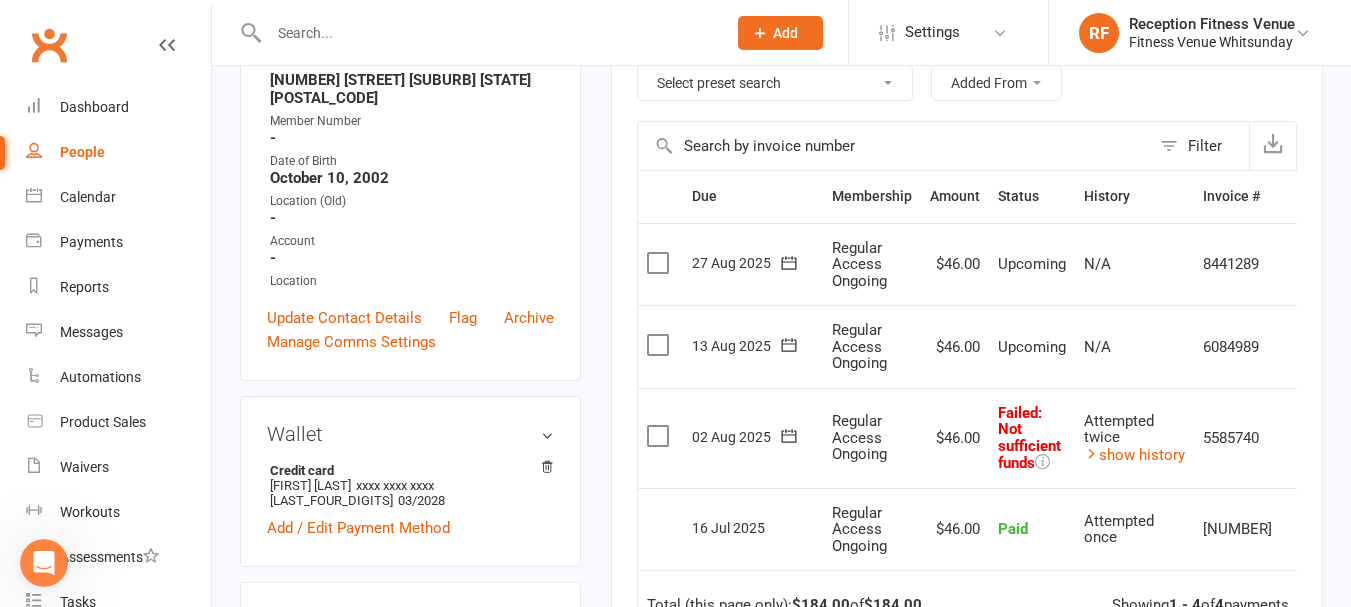 scroll, scrollTop: 700, scrollLeft: 0, axis: vertical 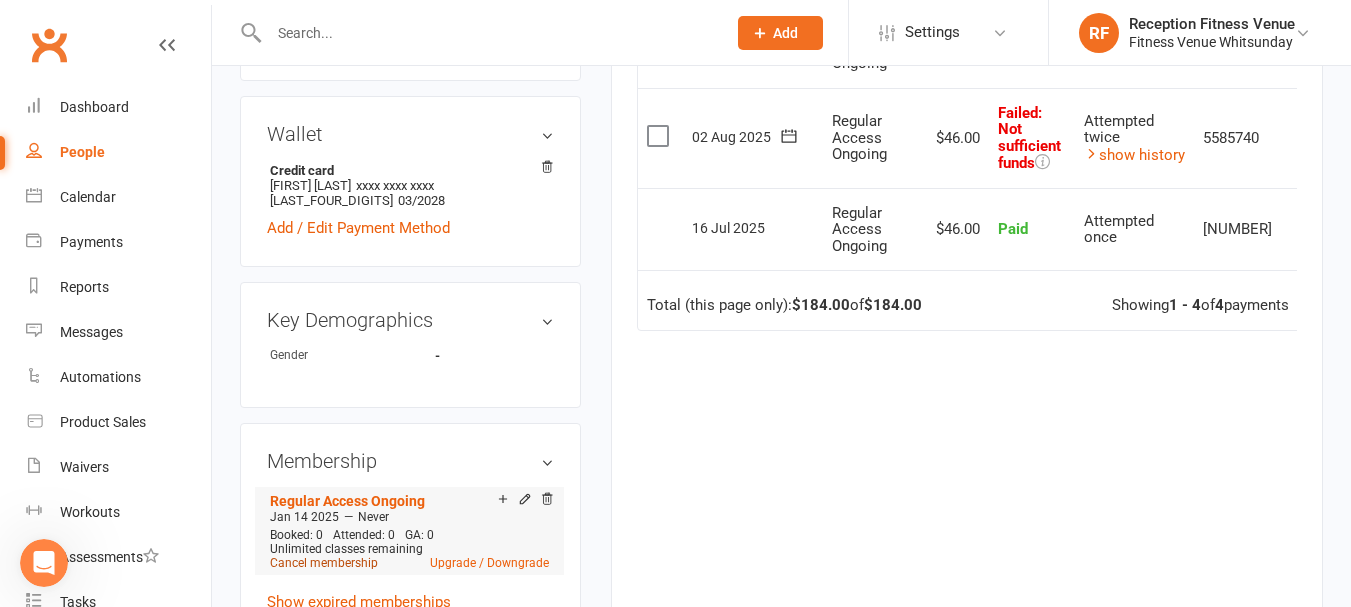 click on "Cancel membership" at bounding box center (324, 563) 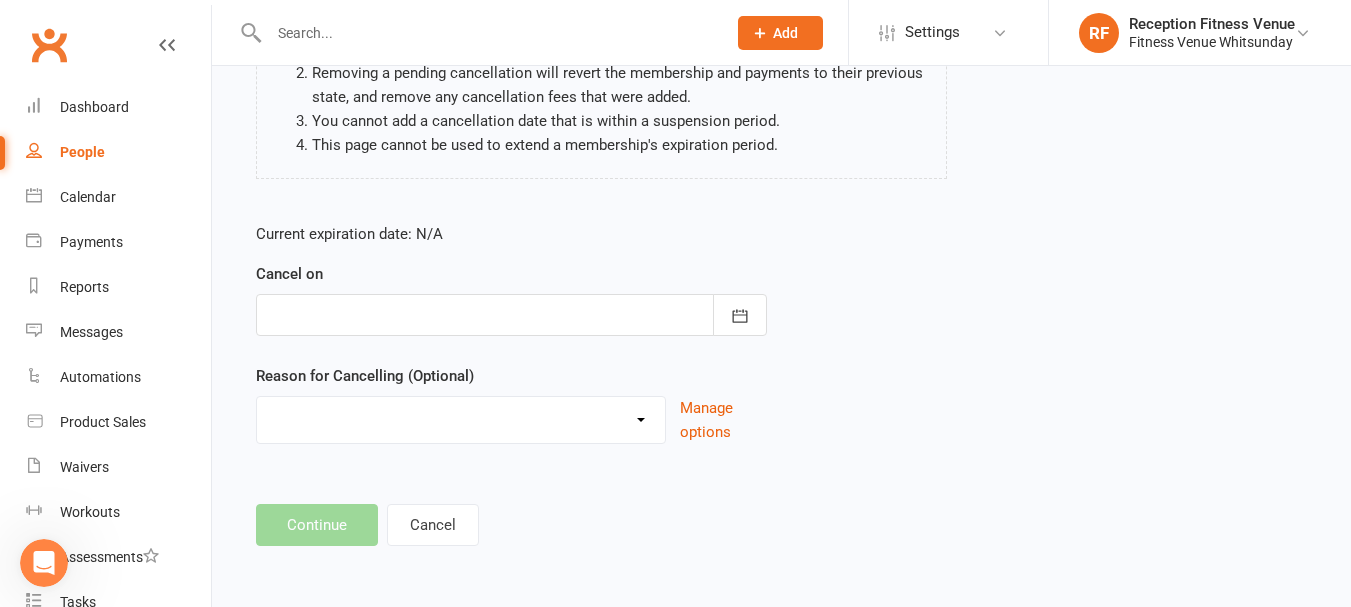 scroll, scrollTop: 0, scrollLeft: 0, axis: both 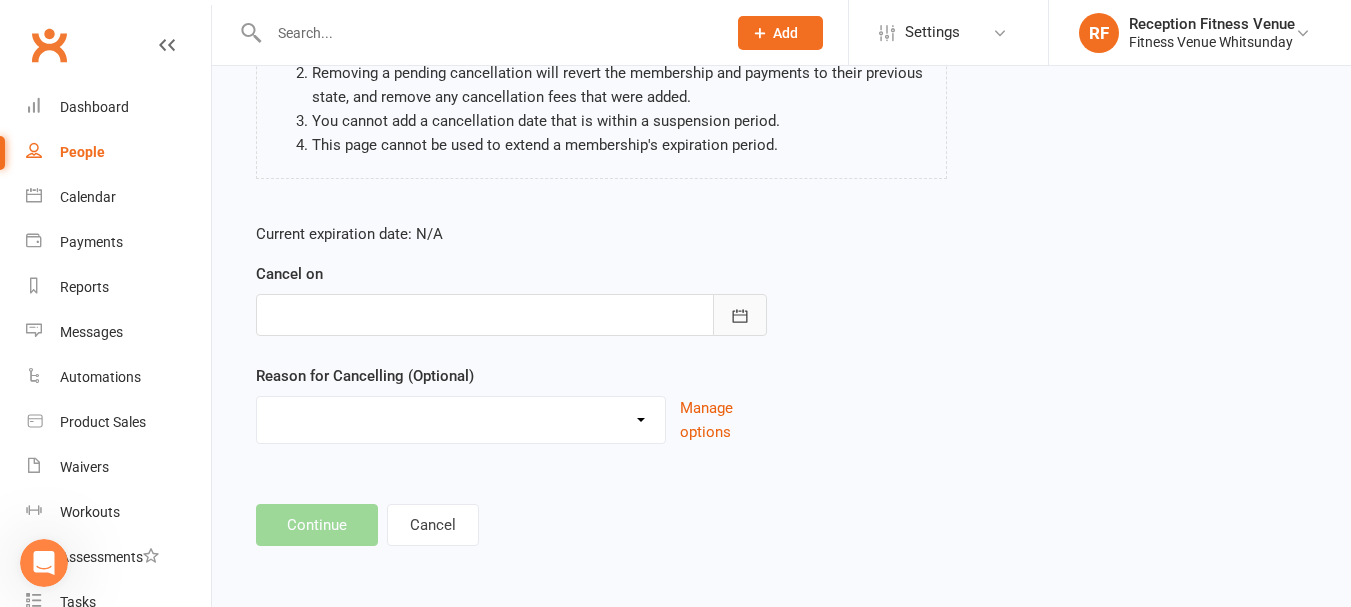 click at bounding box center [740, 315] 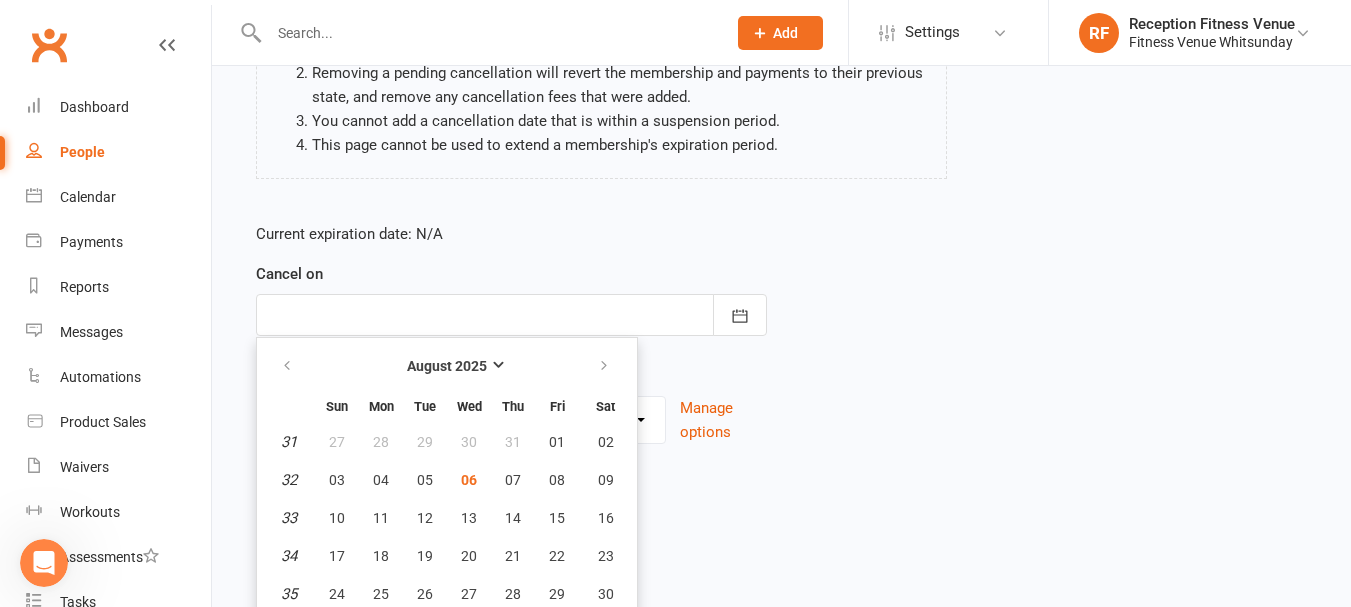scroll, scrollTop: 302, scrollLeft: 0, axis: vertical 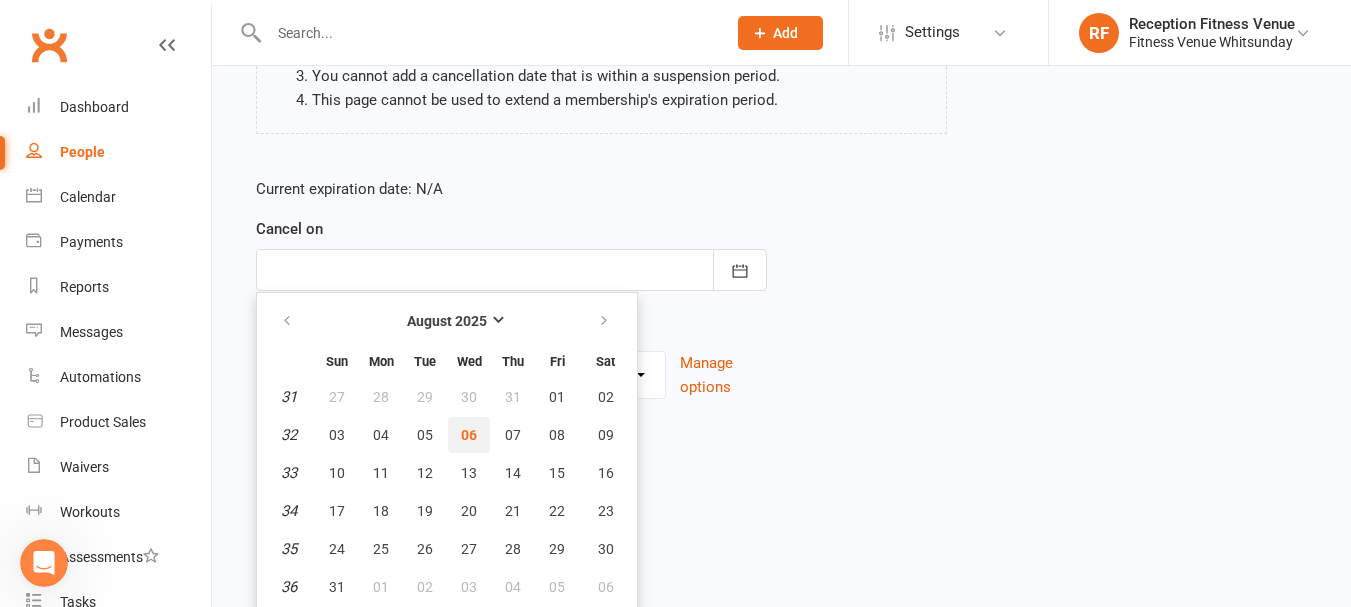 click on "06" at bounding box center [469, 435] 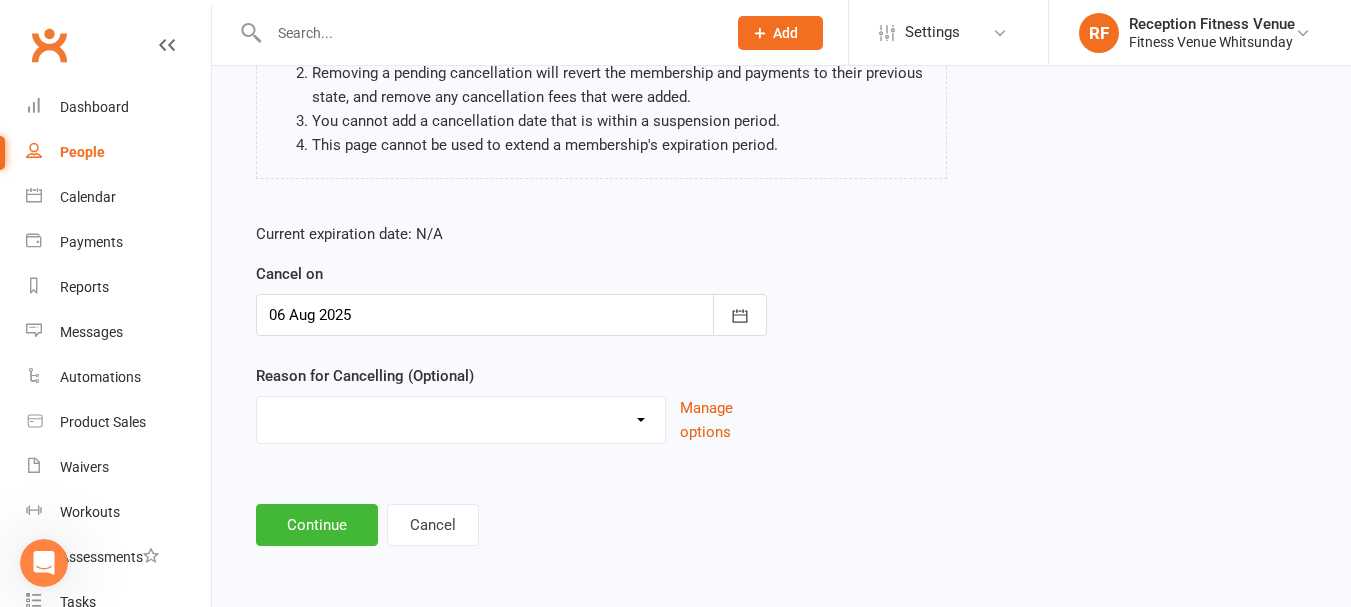 scroll, scrollTop: 257, scrollLeft: 0, axis: vertical 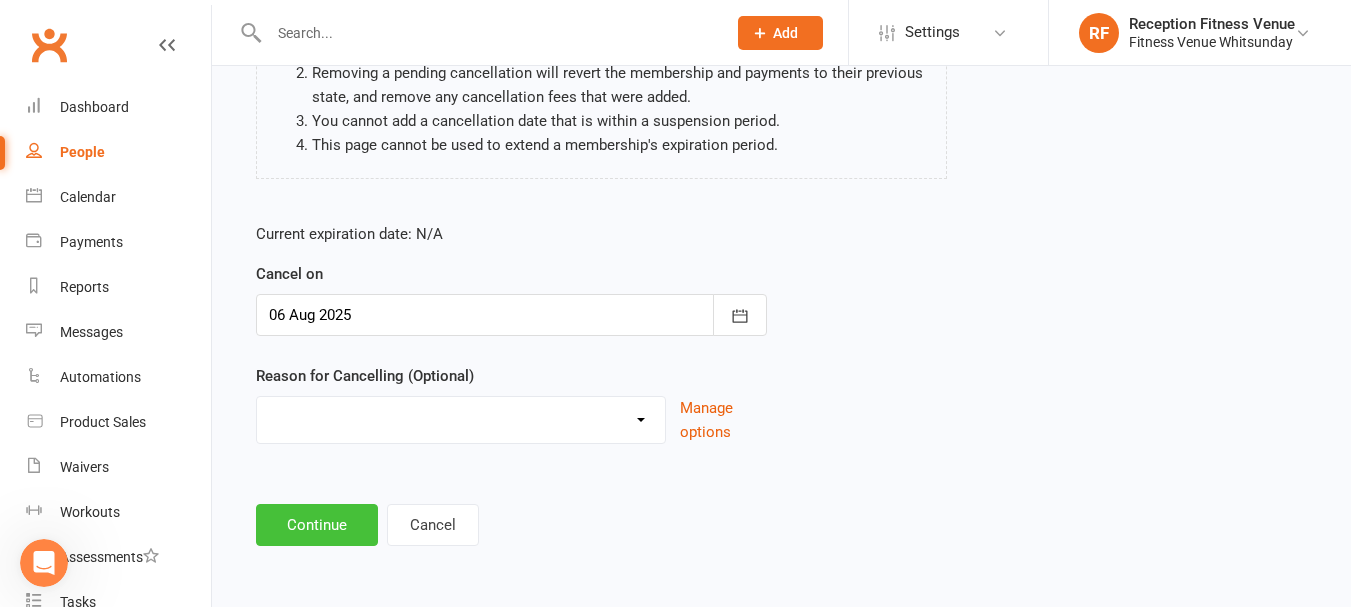 click on "Continue" at bounding box center (317, 525) 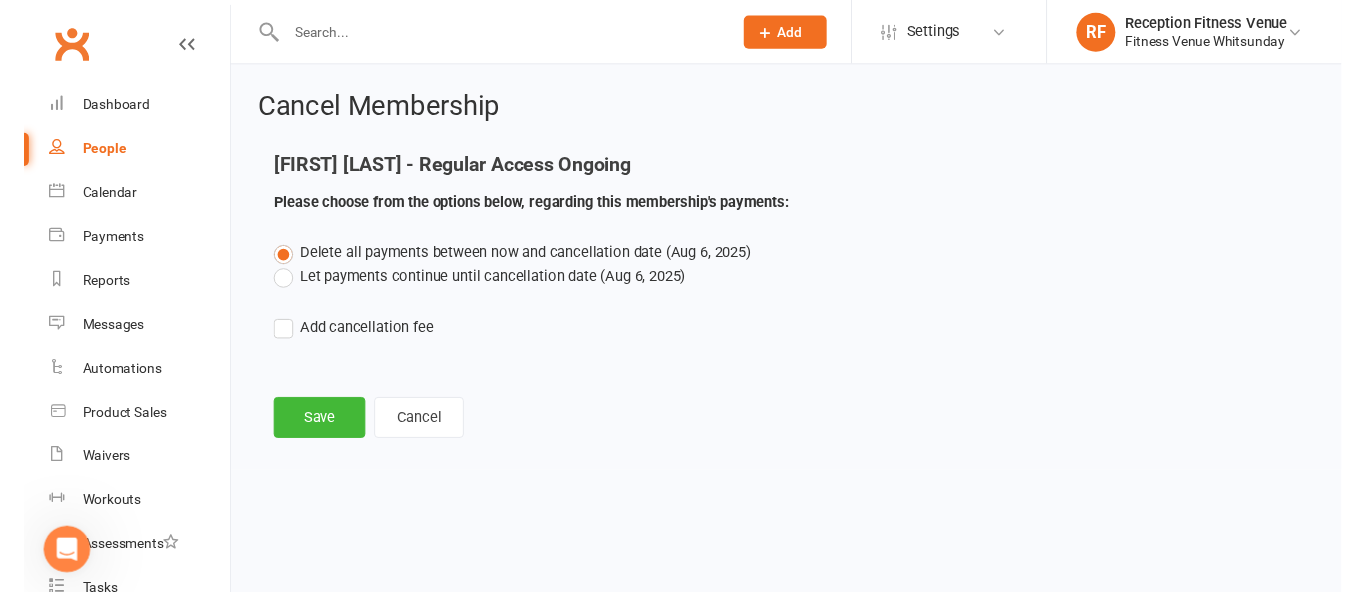 scroll, scrollTop: 0, scrollLeft: 0, axis: both 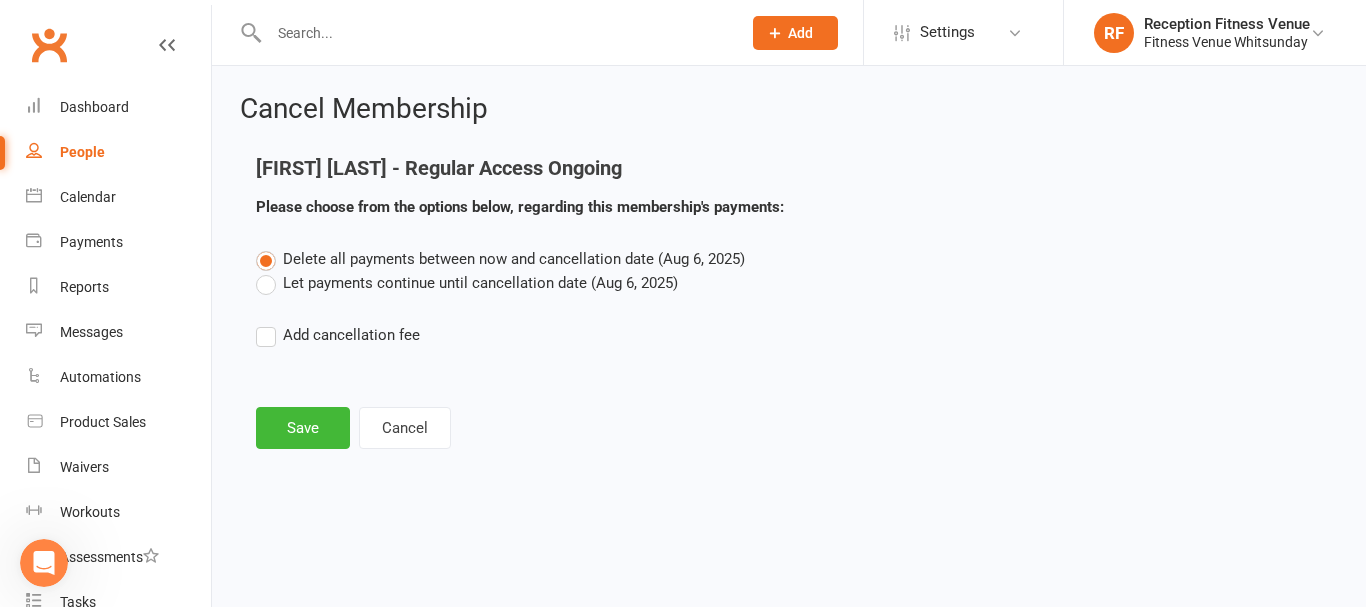 click on "Let payments continue until cancellation date (Aug 6, 2025)" at bounding box center (467, 283) 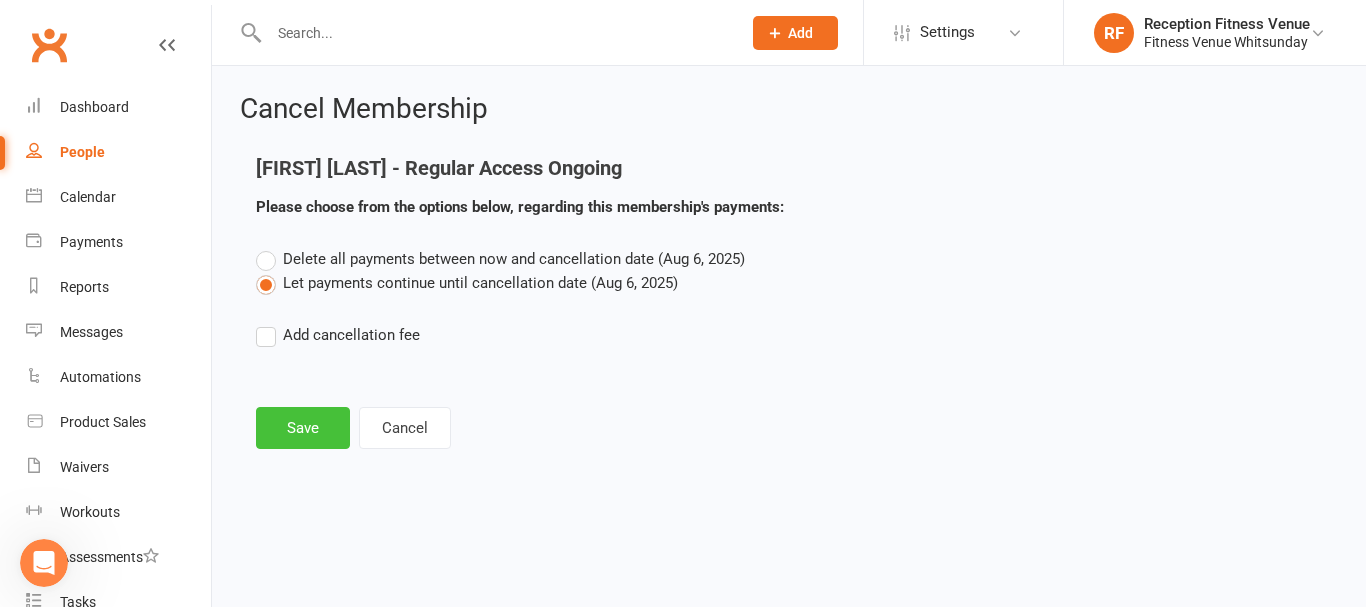 click on "Save" at bounding box center (303, 428) 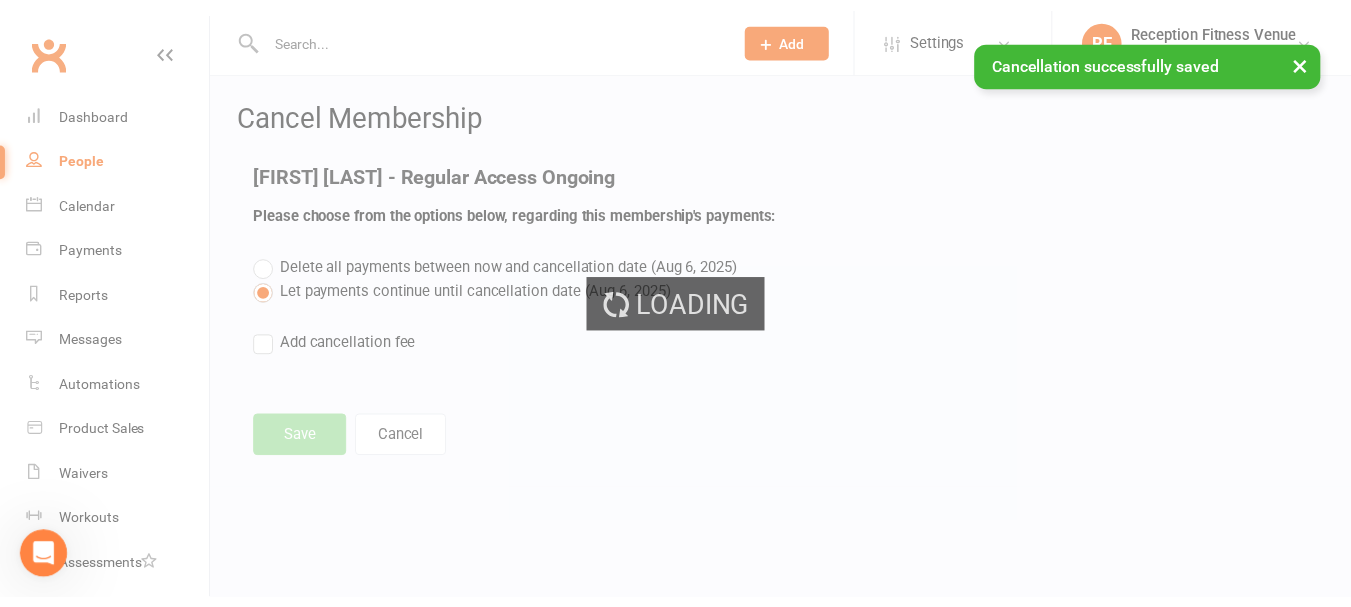 scroll, scrollTop: 2329, scrollLeft: 0, axis: vertical 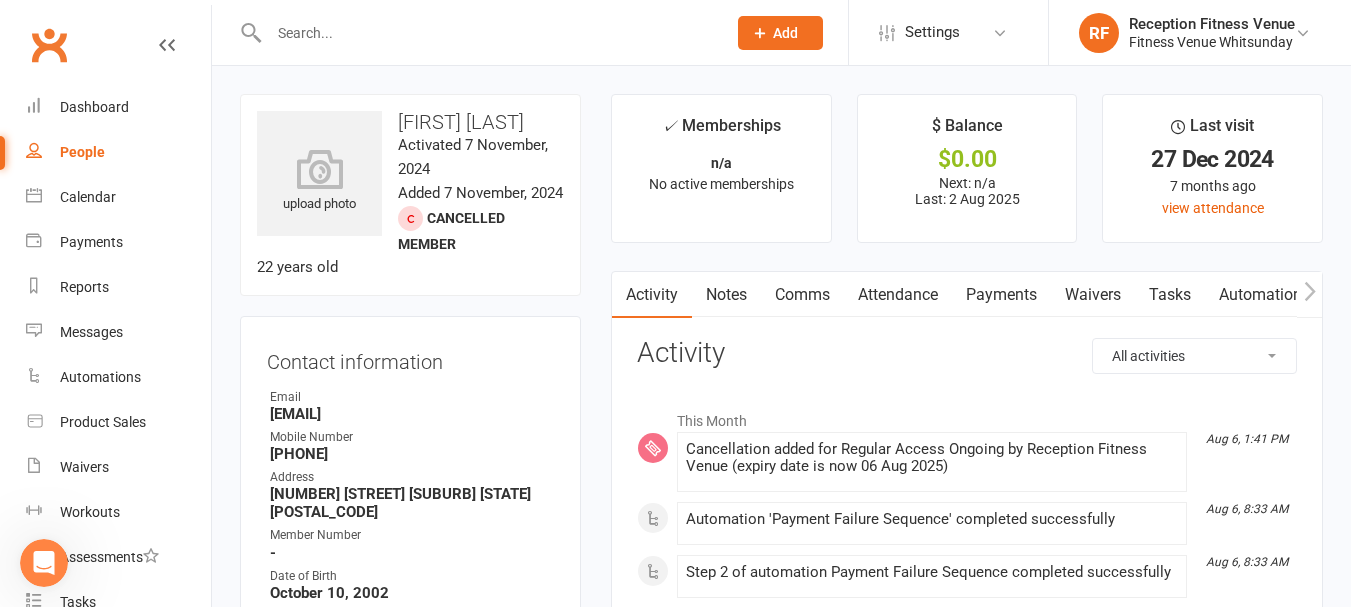 click at bounding box center [487, 33] 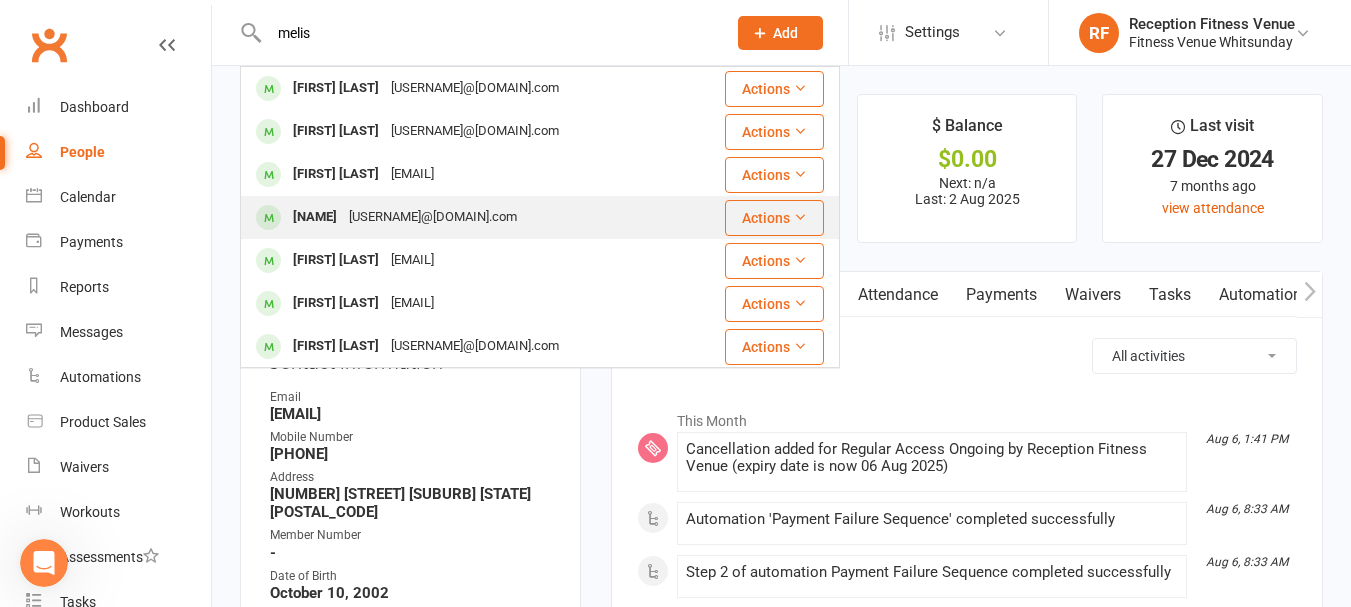type on "melis" 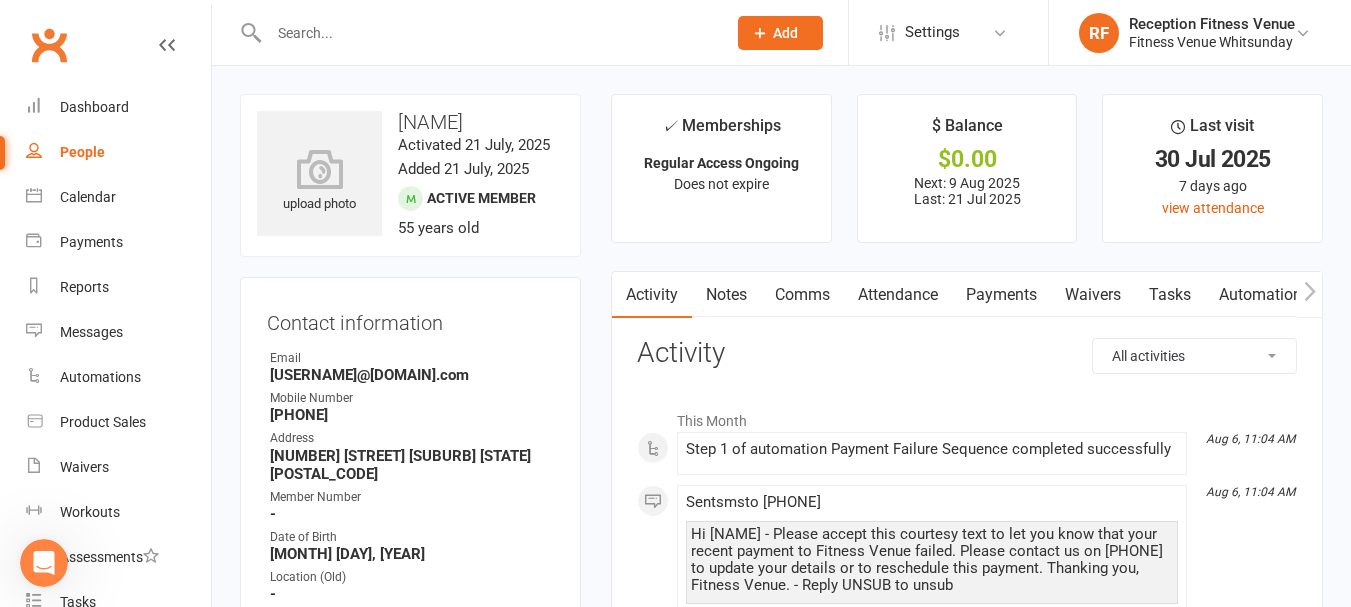 click on "Payments" at bounding box center [1001, 295] 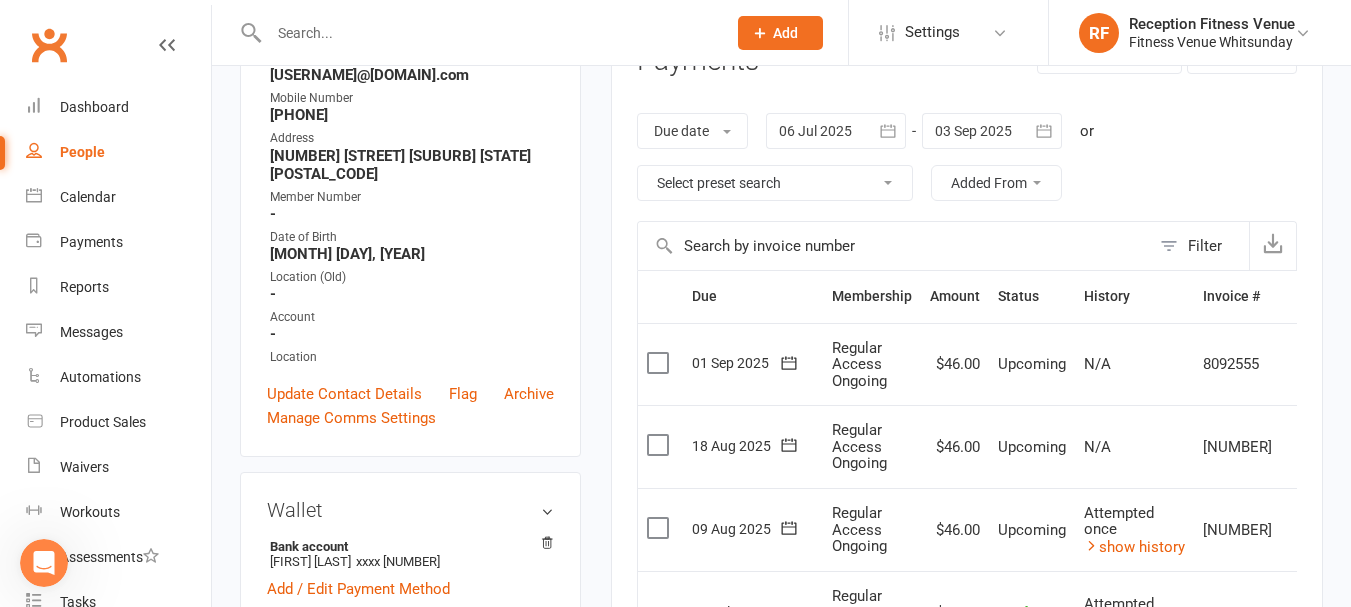 scroll, scrollTop: 600, scrollLeft: 0, axis: vertical 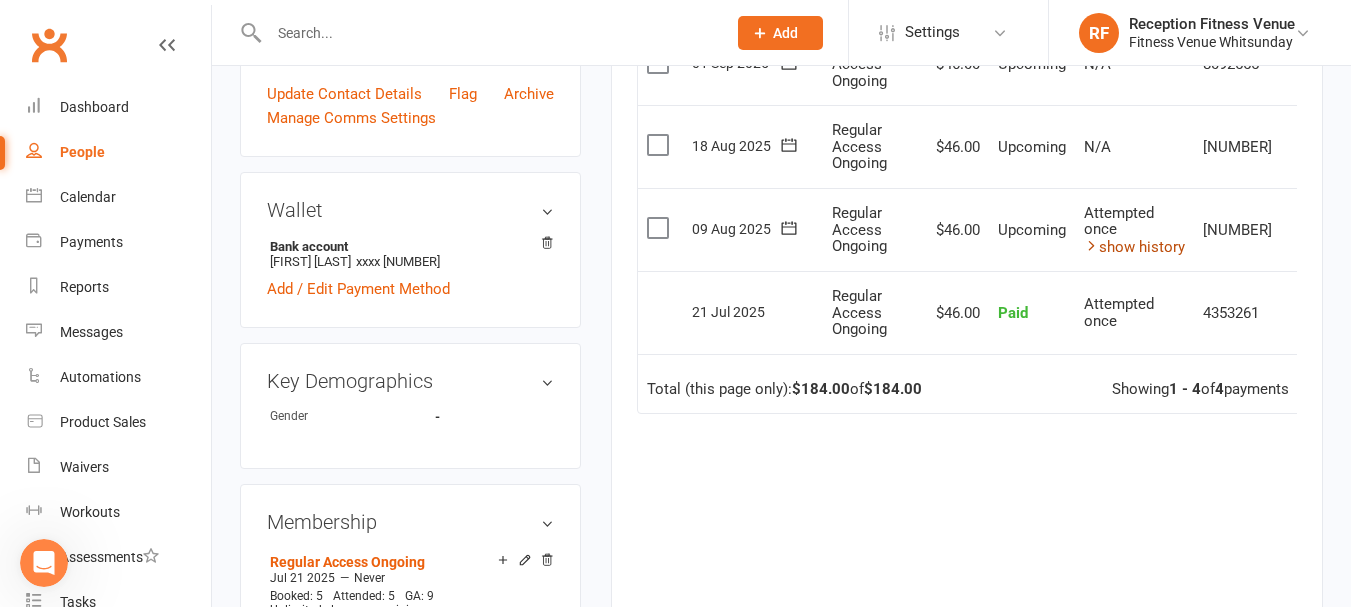 click on "show history" at bounding box center [1134, 247] 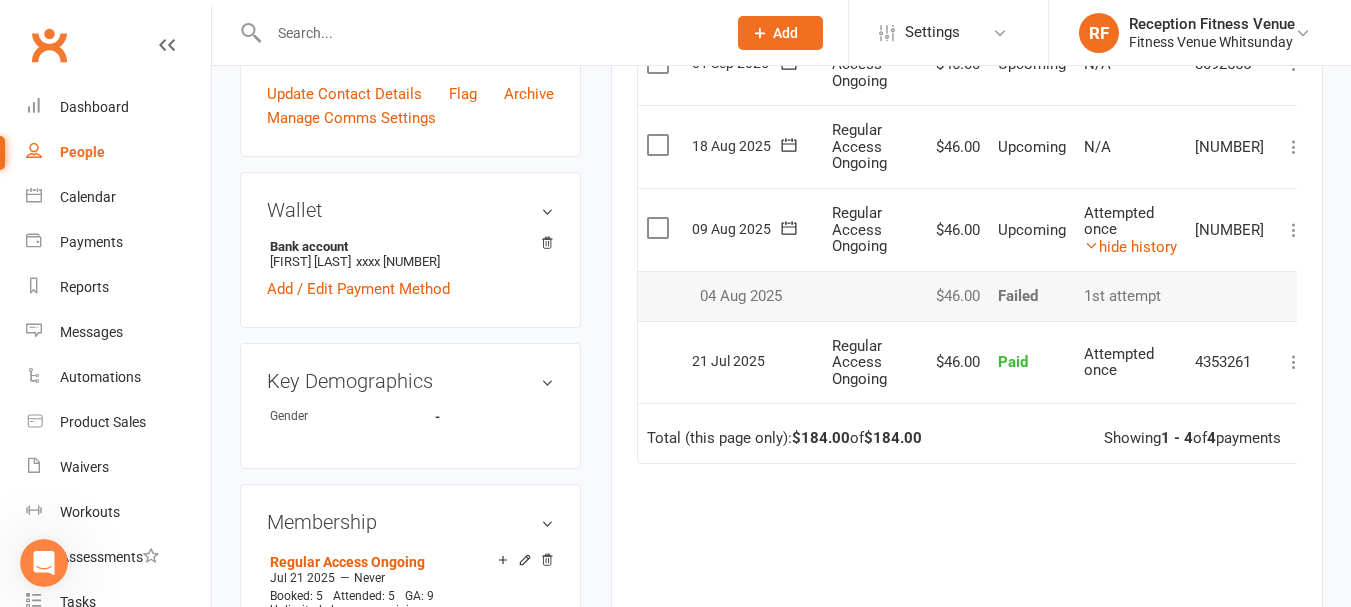 click on "Due  Contact  Membership Amount  Status History Invoice # Select this 01 Sep 2025
[NAME]
Regular Access Ongoing $46.00 Upcoming N/A 8092555 Mark as Paid (Cash)  Mark as Paid (POS)  Mark as Paid (Other)  Skip  Change amount  Apply credit  Bulk reschedule from this date  More Info Send message Select this 18 Aug 2025
[NAME]
Regular Access Ongoing $46.00 Upcoming N/A 0976231 Mark as Paid (Cash)  Mark as Paid (POS)  Mark as Paid (Other)  Skip  Change amount  Apply credit  Bulk reschedule from this date  More Info Send message Select this 09 Aug 2025
[NAME]
Regular Access Ongoing $46.00 Upcoming Attempted once  hide history 2633419 Mark as Paid (Cash)  Mark as Paid (POS)  Mark as Paid (Other)  Skip  Change amount  Apply credit  Bulk reschedule from this date  More Info Send message 04 Aug 2025 [NAME]   $46.00 Failed 1st attempt Select this 21 Jul 2025
[NAME]
Regular Access Ongoing $46.00 Paid  Attempted once 4353261 Refund  More Info" at bounding box center (967, 345) 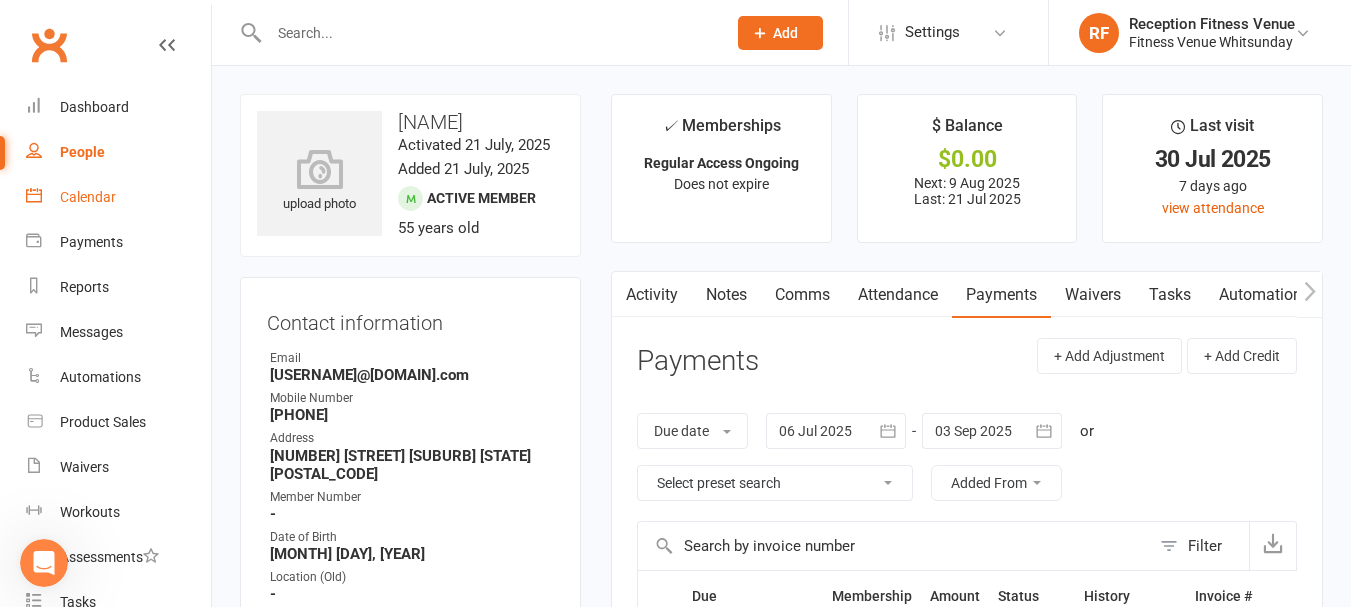 click on "Calendar" at bounding box center [88, 197] 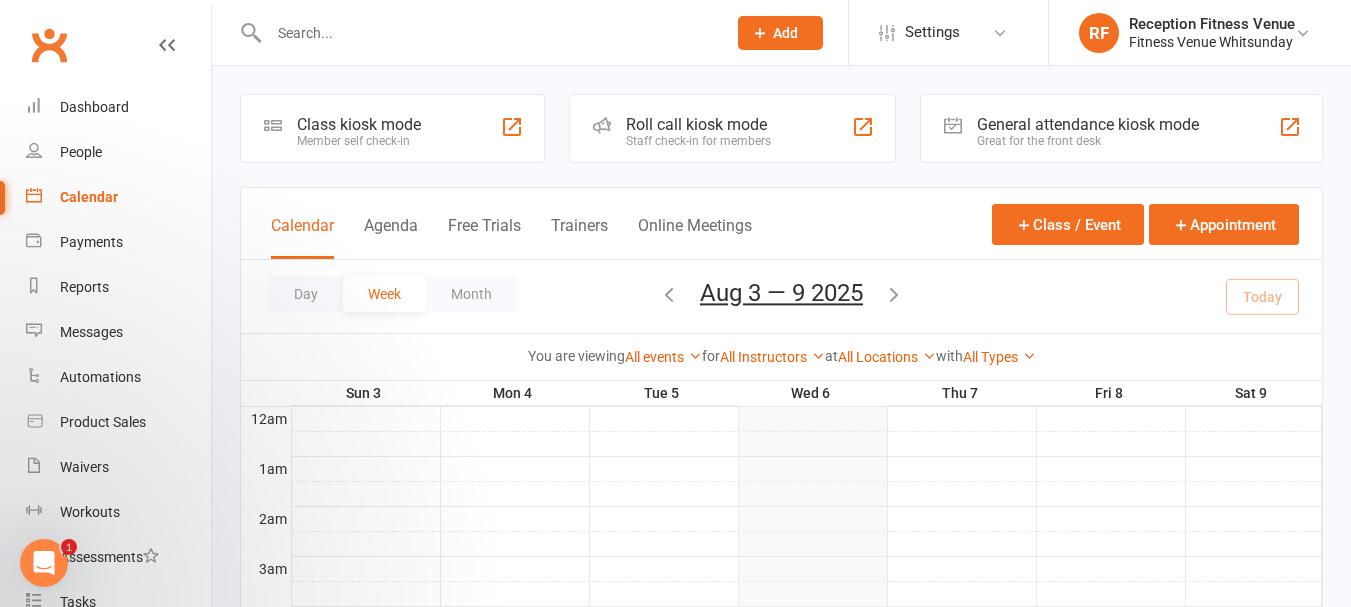 scroll, scrollTop: 2388, scrollLeft: 0, axis: vertical 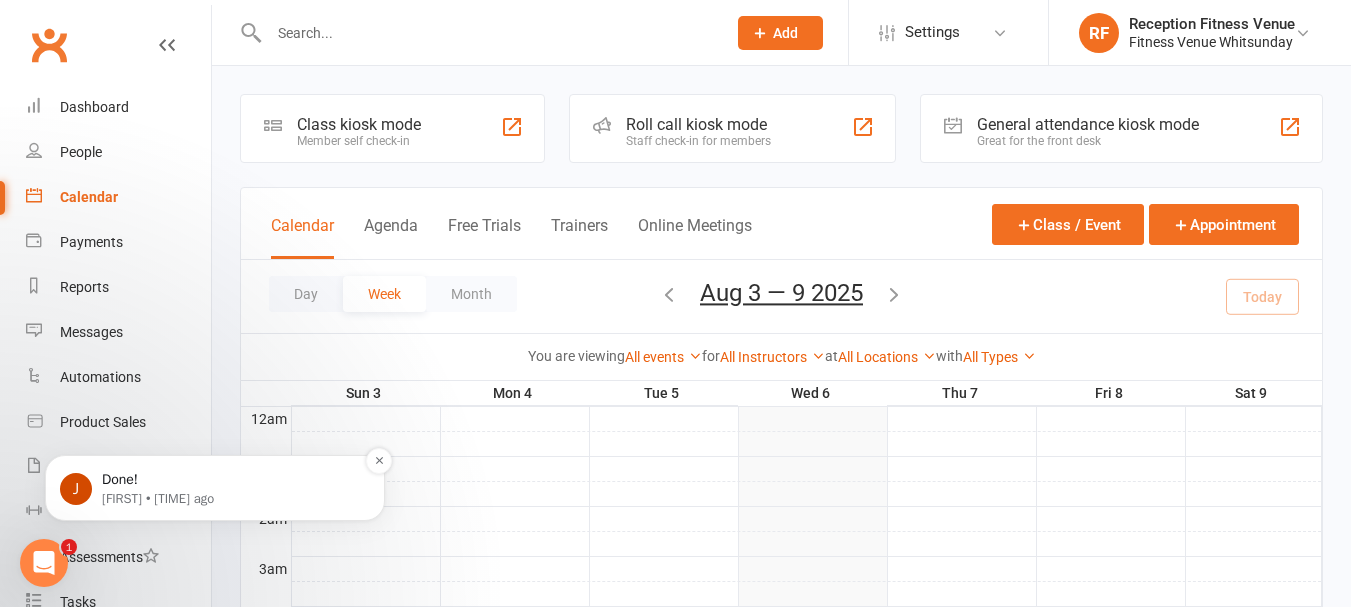 click on "Done!" at bounding box center [231, 480] 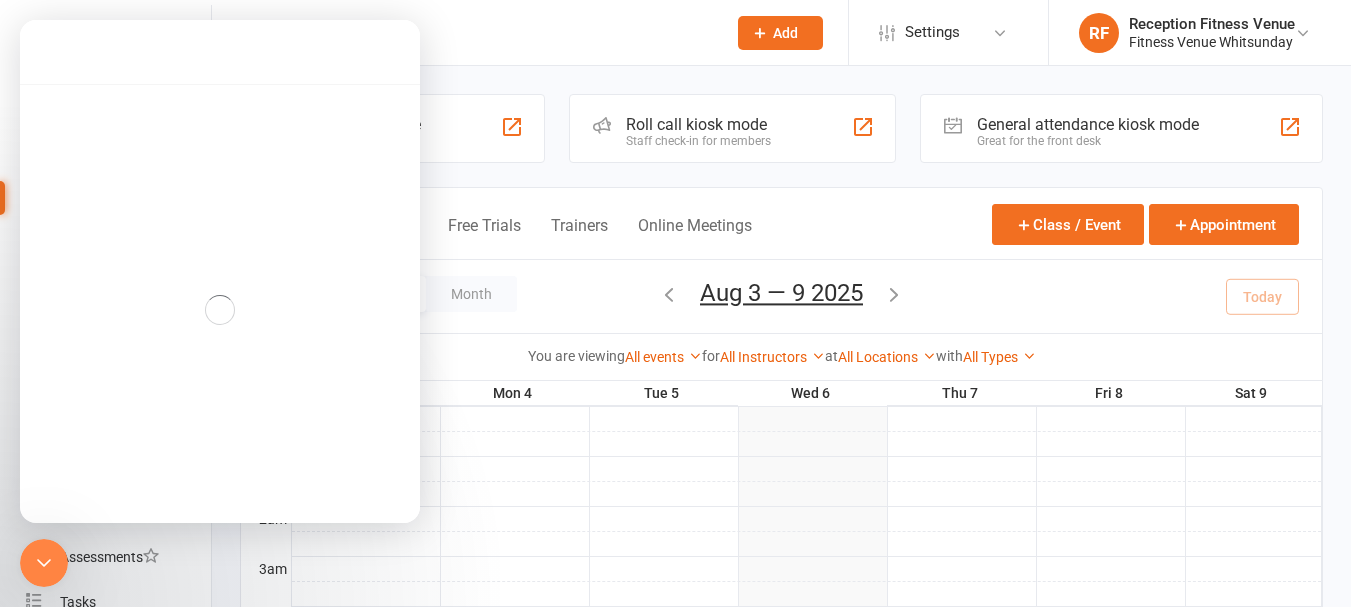 click at bounding box center [44, 563] 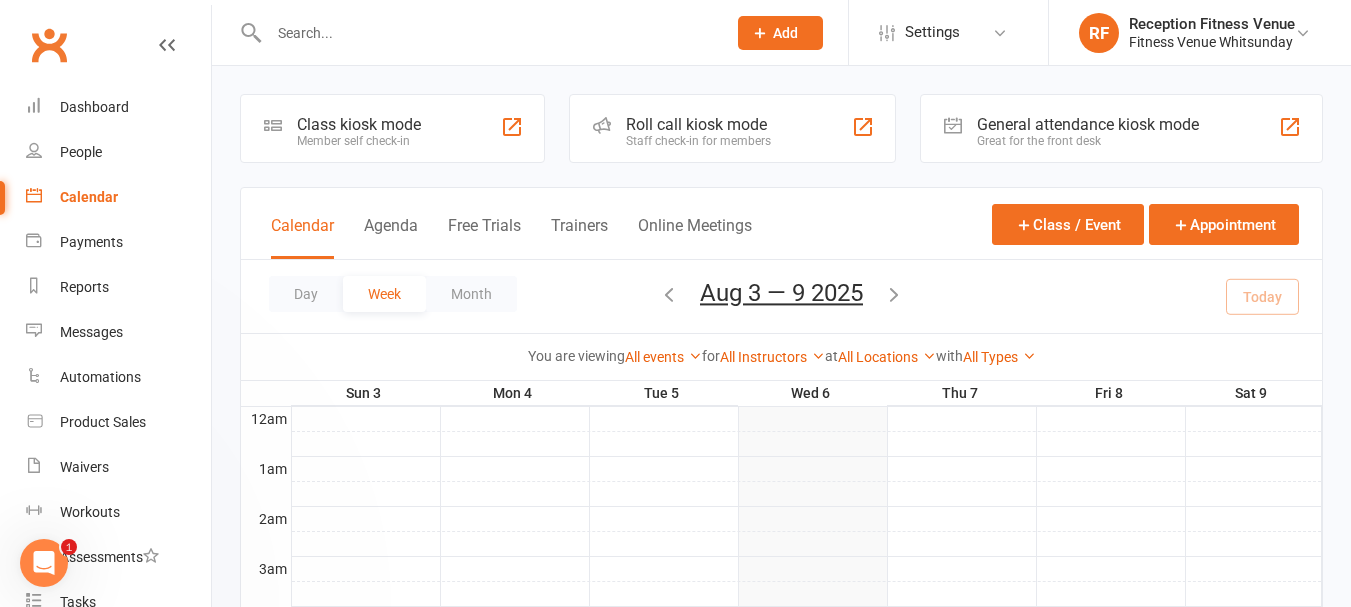 scroll, scrollTop: 3, scrollLeft: 0, axis: vertical 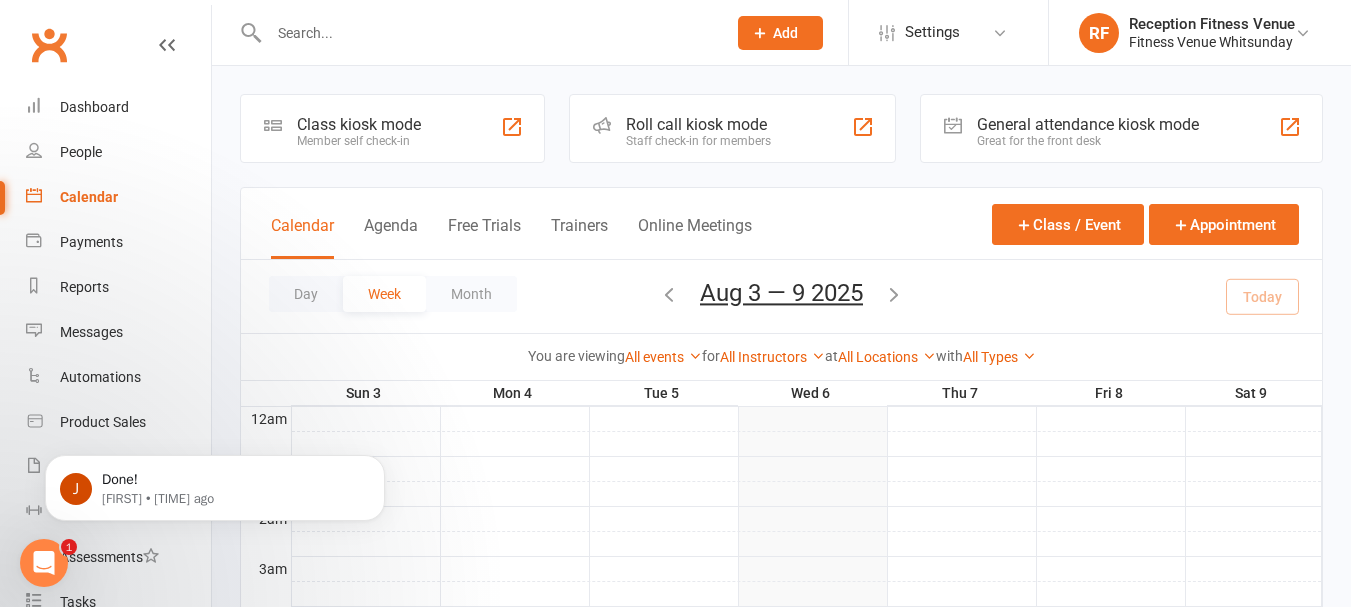 click at bounding box center (487, 33) 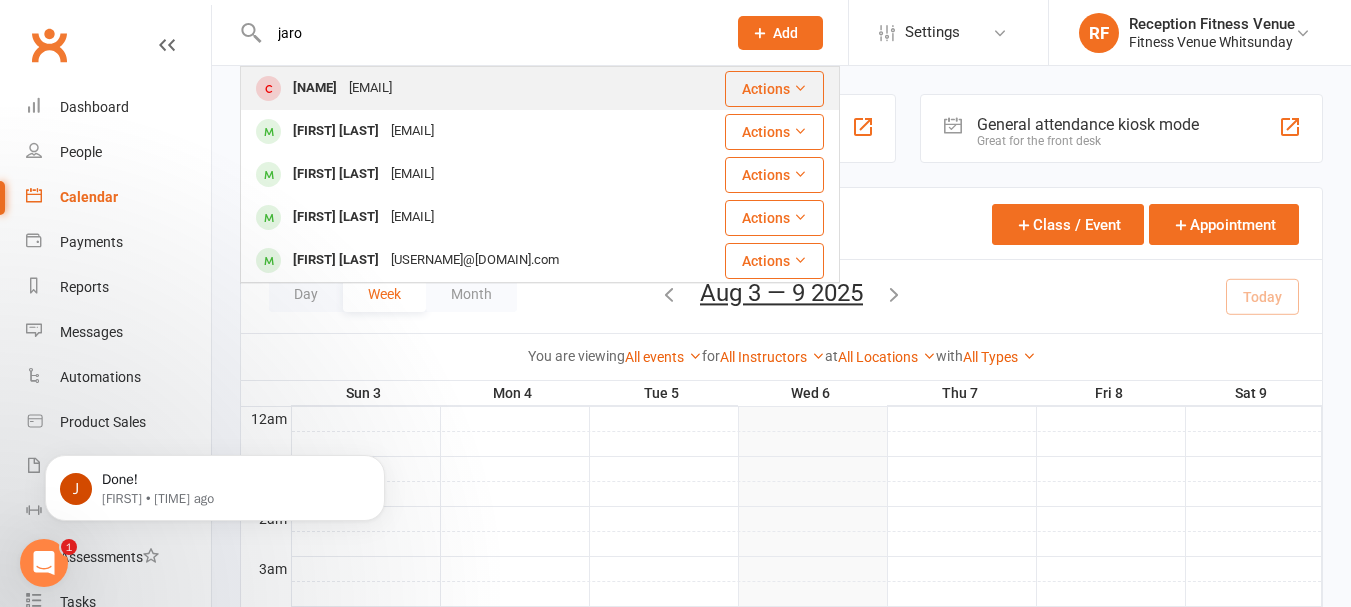 type on "jaro" 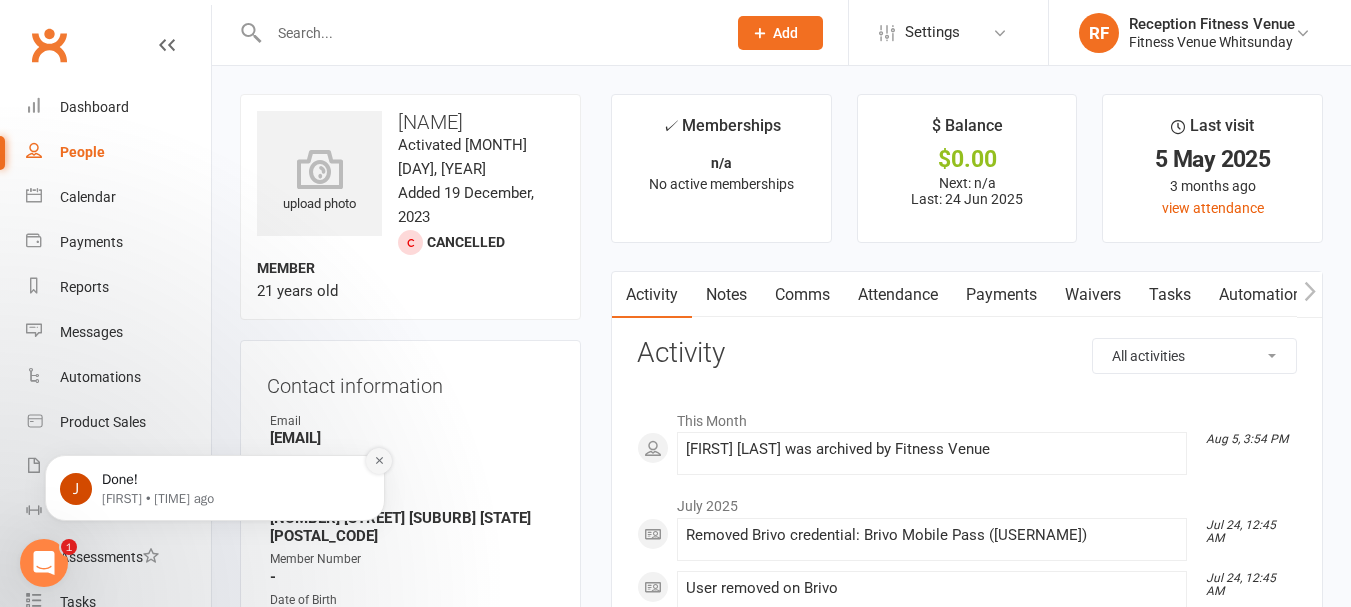 click 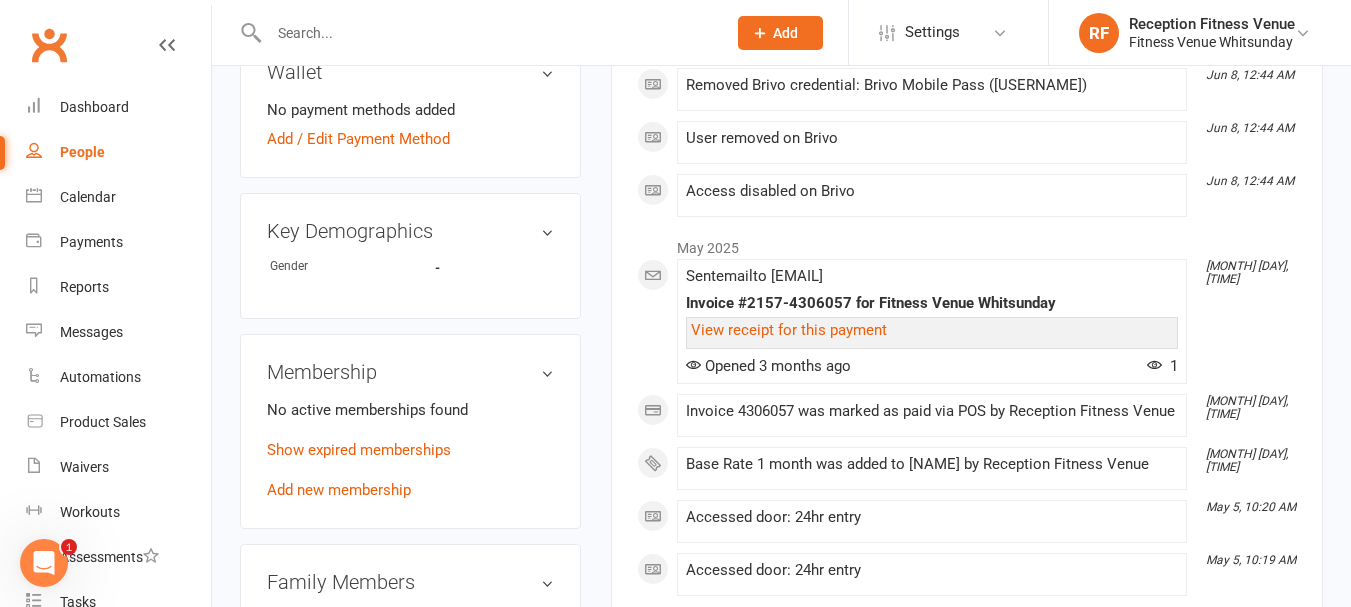 scroll, scrollTop: 900, scrollLeft: 0, axis: vertical 